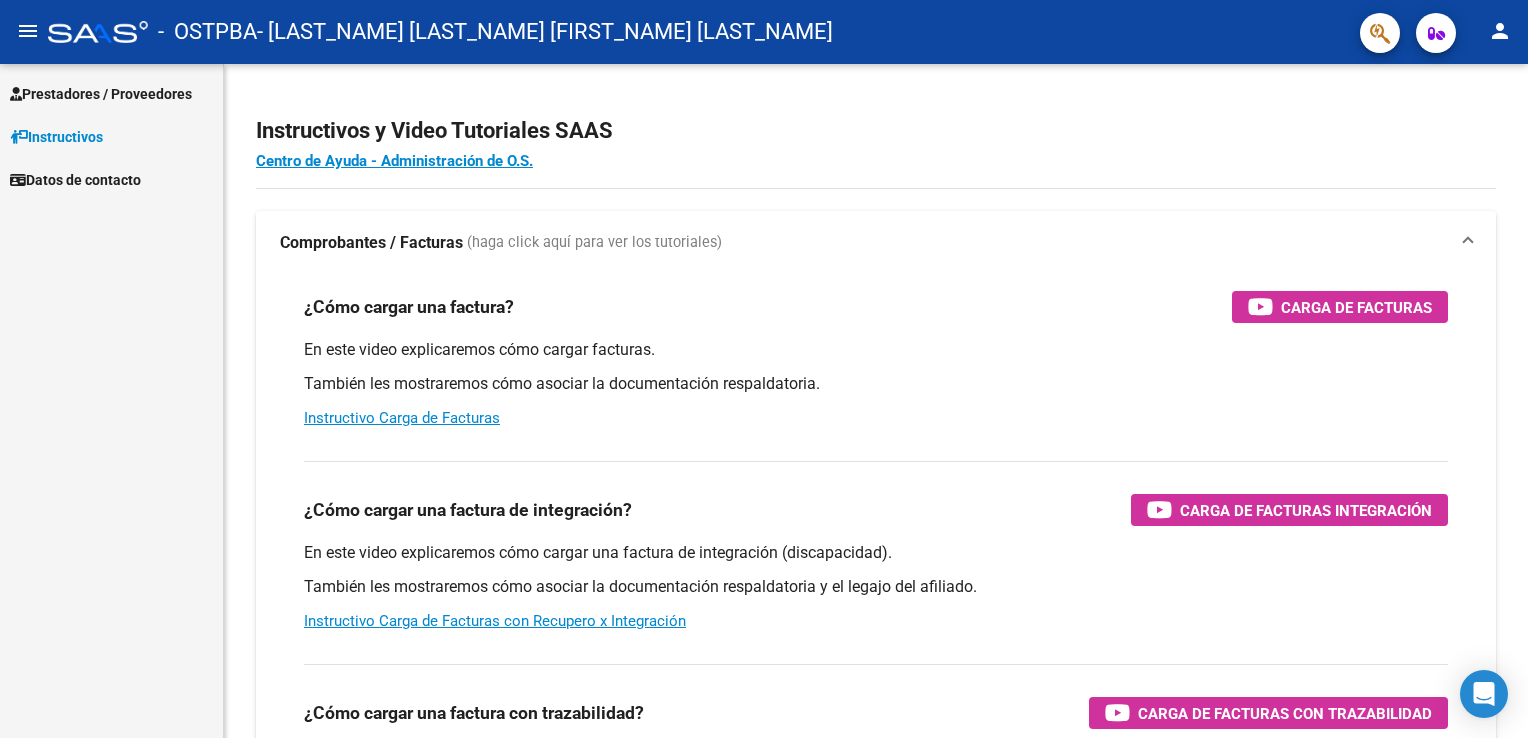 scroll, scrollTop: 0, scrollLeft: 0, axis: both 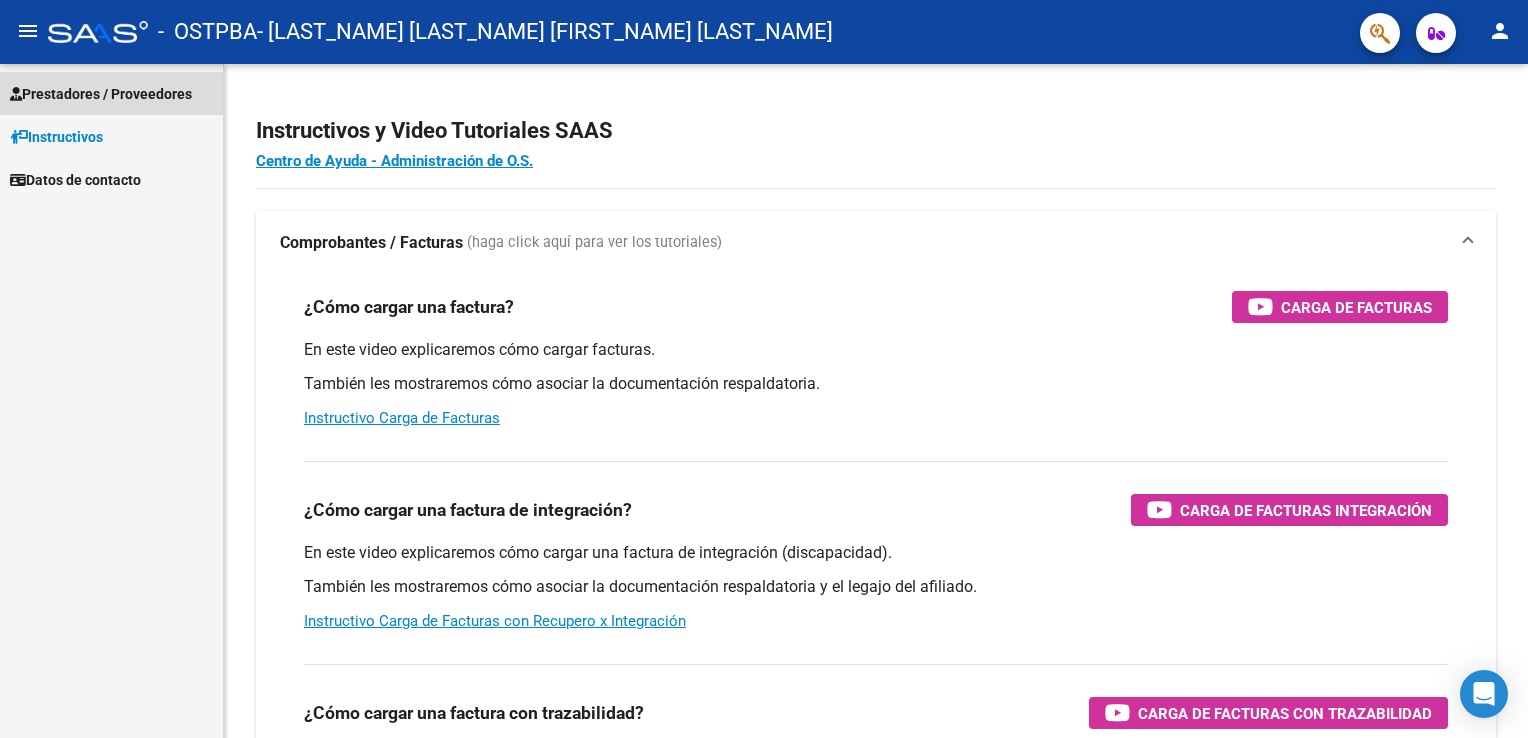 click on "Prestadores / Proveedores" at bounding box center [101, 94] 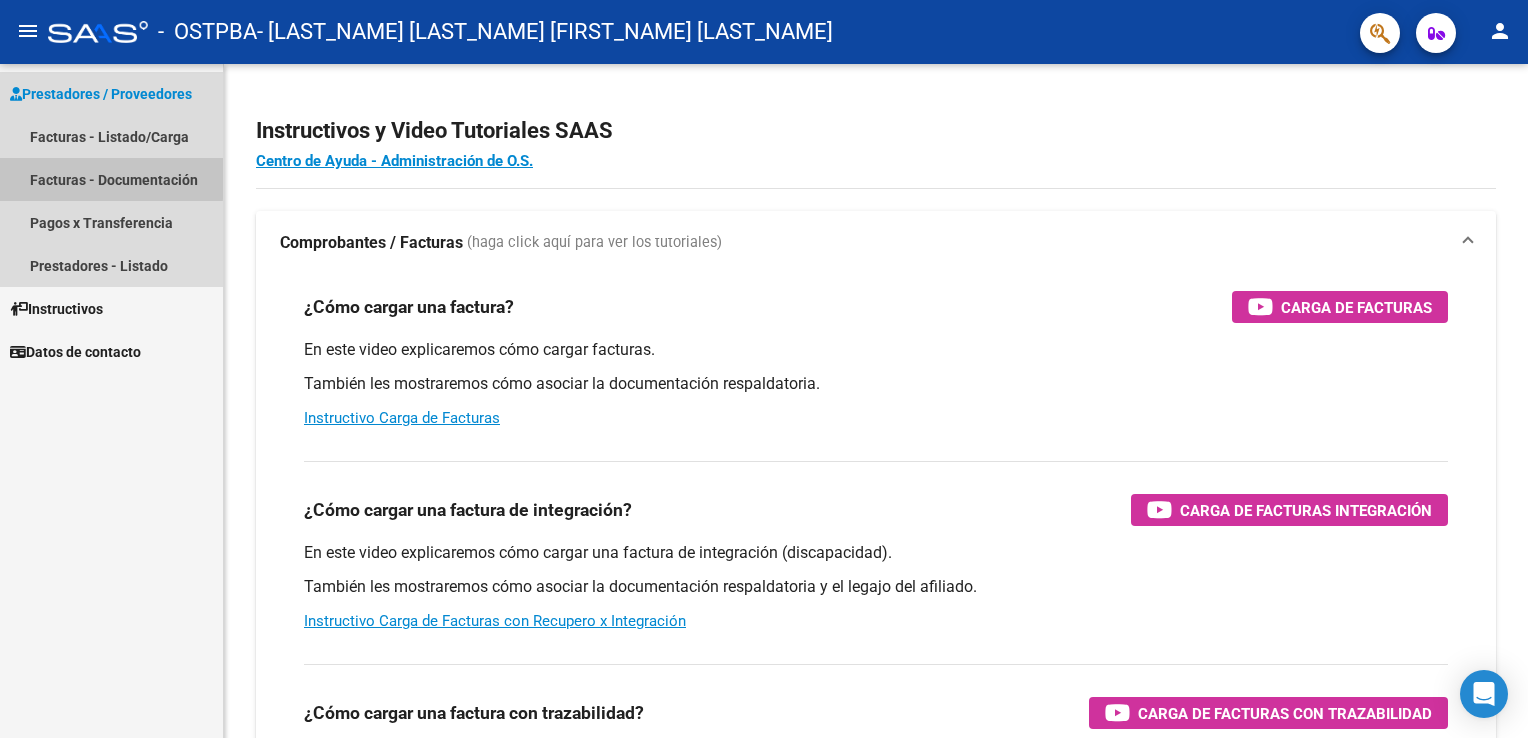 click on "Facturas - Documentación" at bounding box center (111, 179) 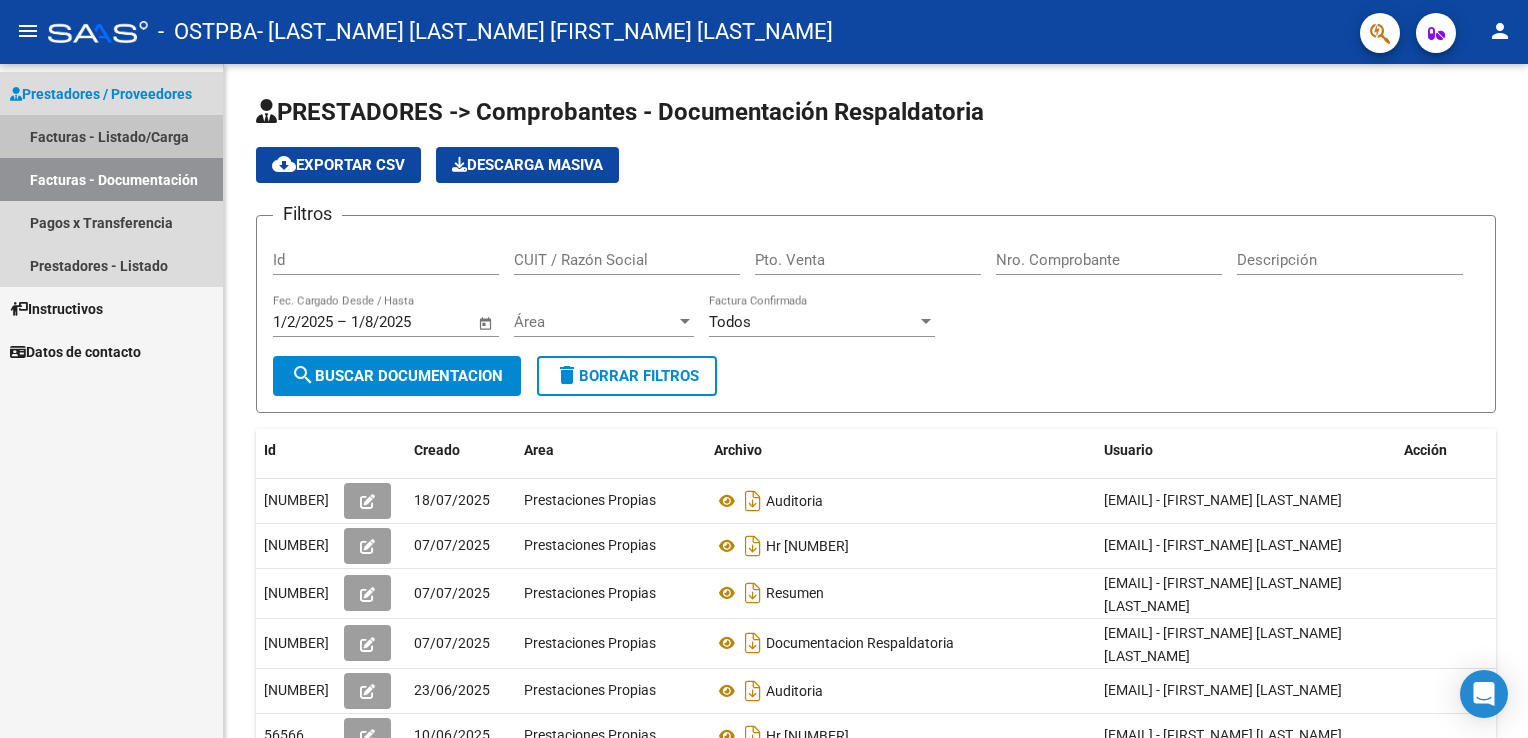 click on "Facturas - Listado/Carga" at bounding box center [111, 136] 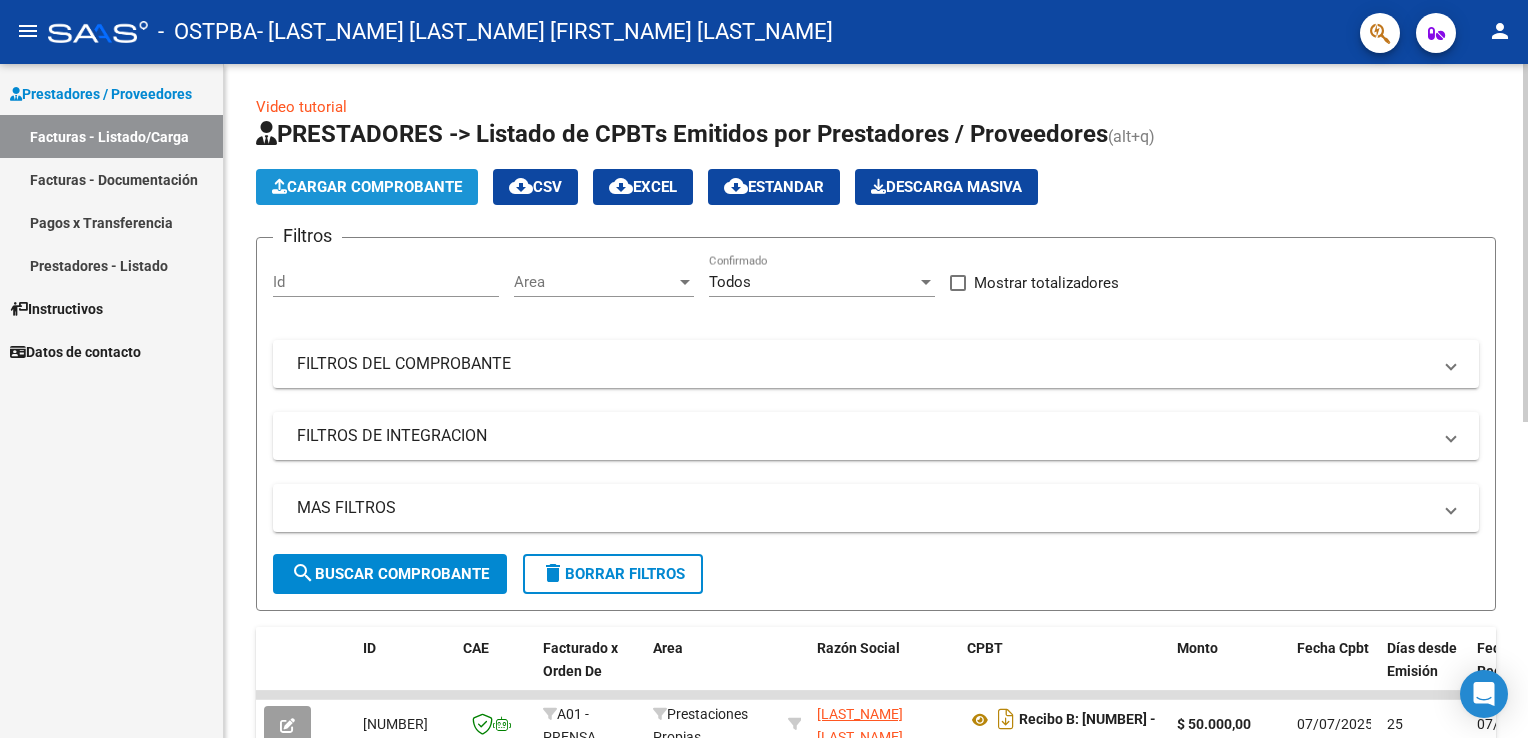 click on "Cargar Comprobante" 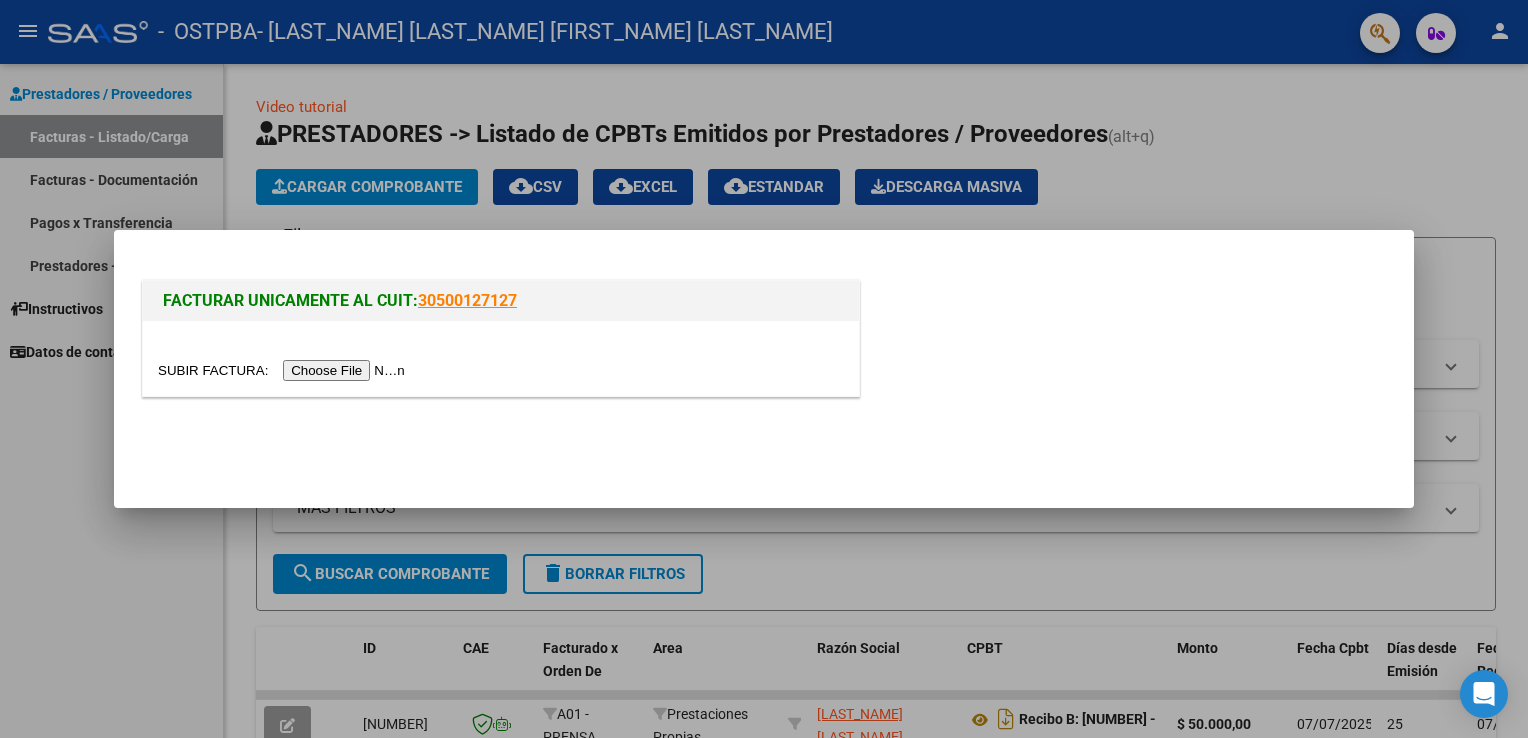 click at bounding box center [284, 370] 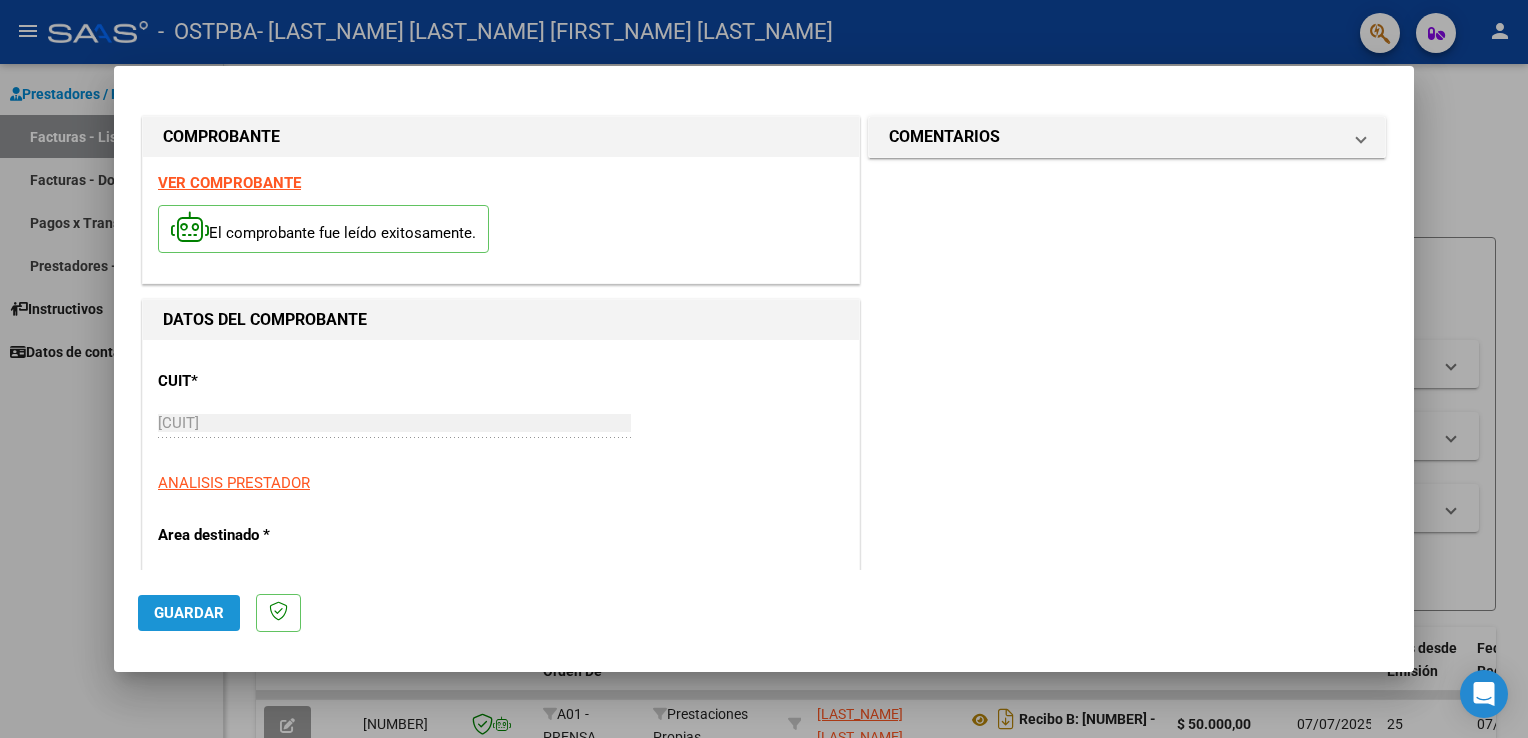 click on "Guardar" 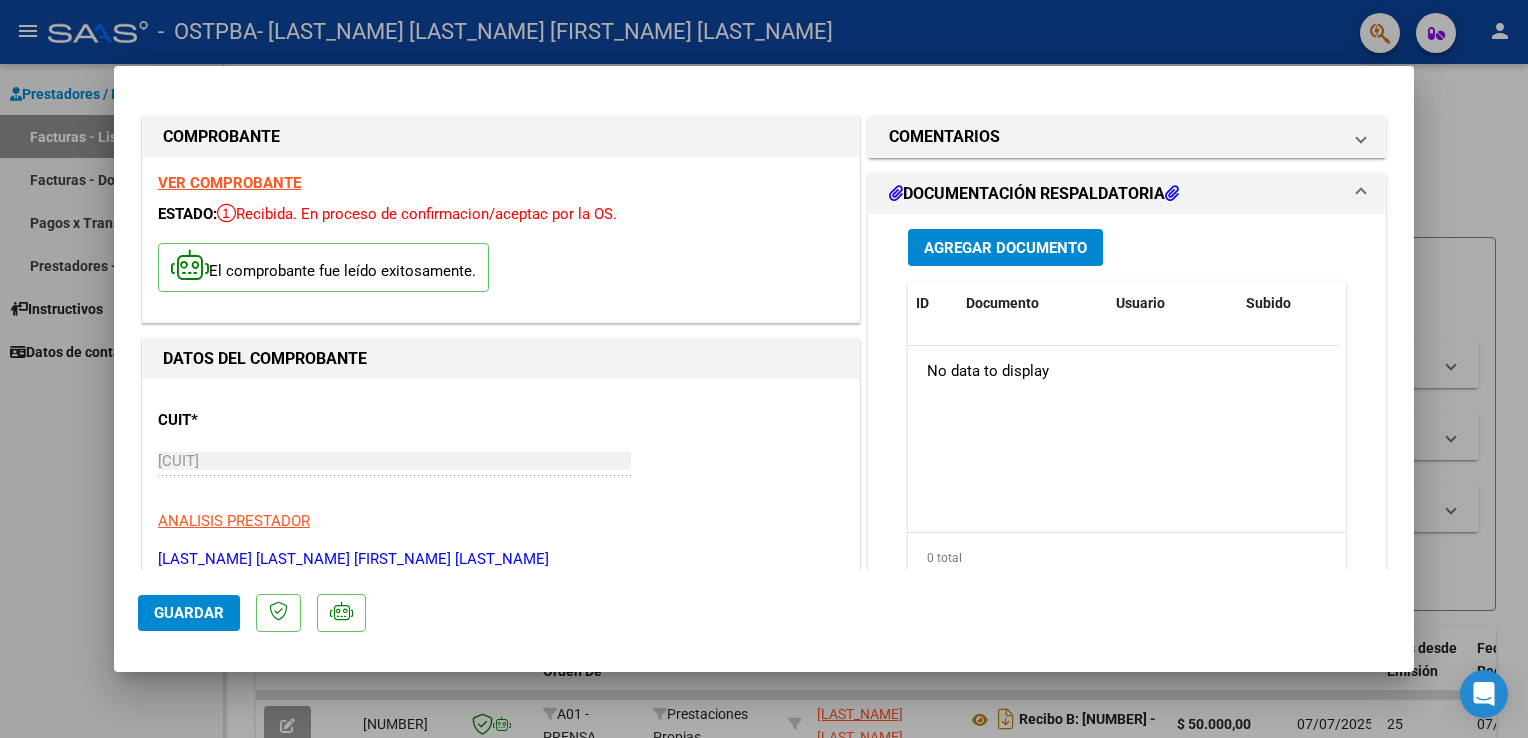 click on "Agregar Documento" at bounding box center (1005, 248) 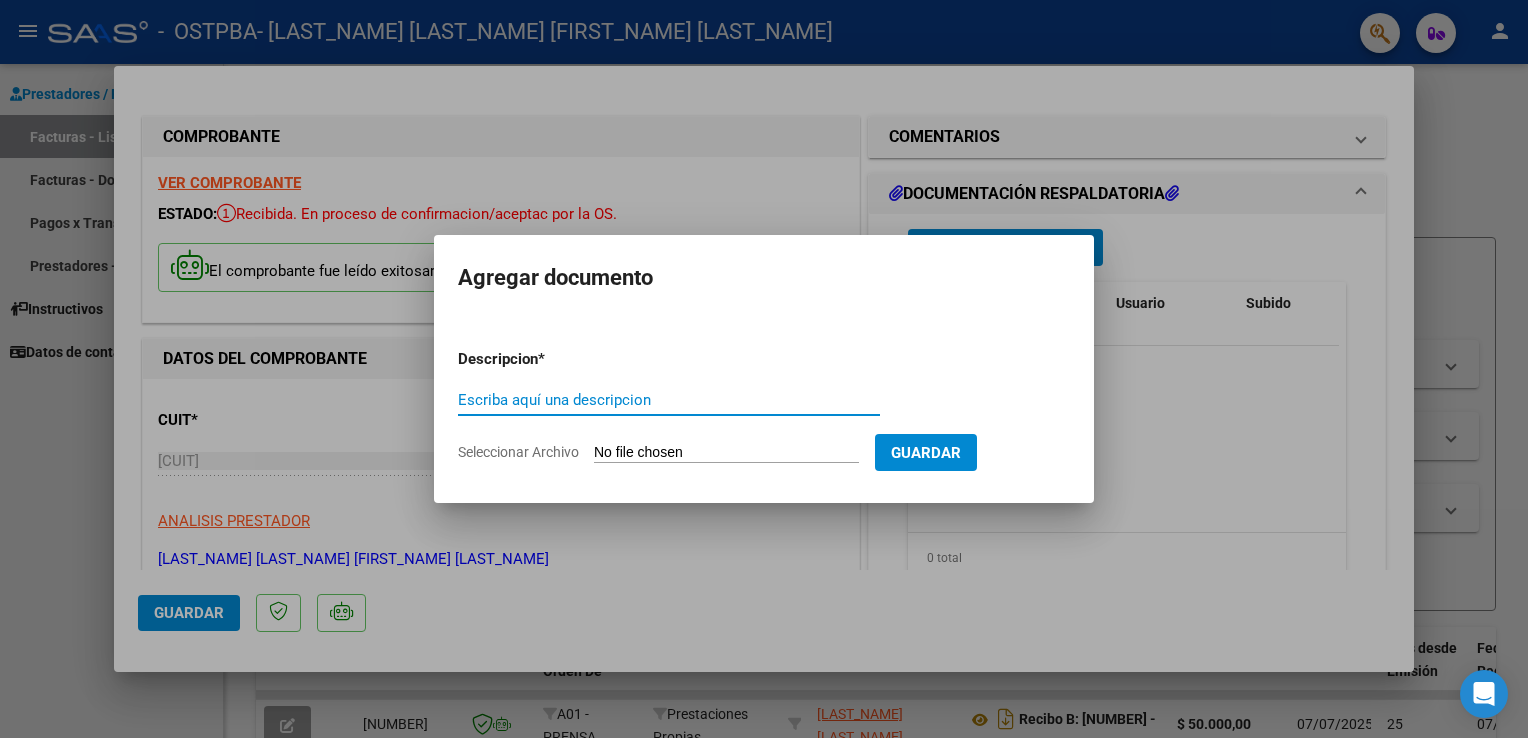 click on "Escriba aquí una descripcion" at bounding box center [669, 400] 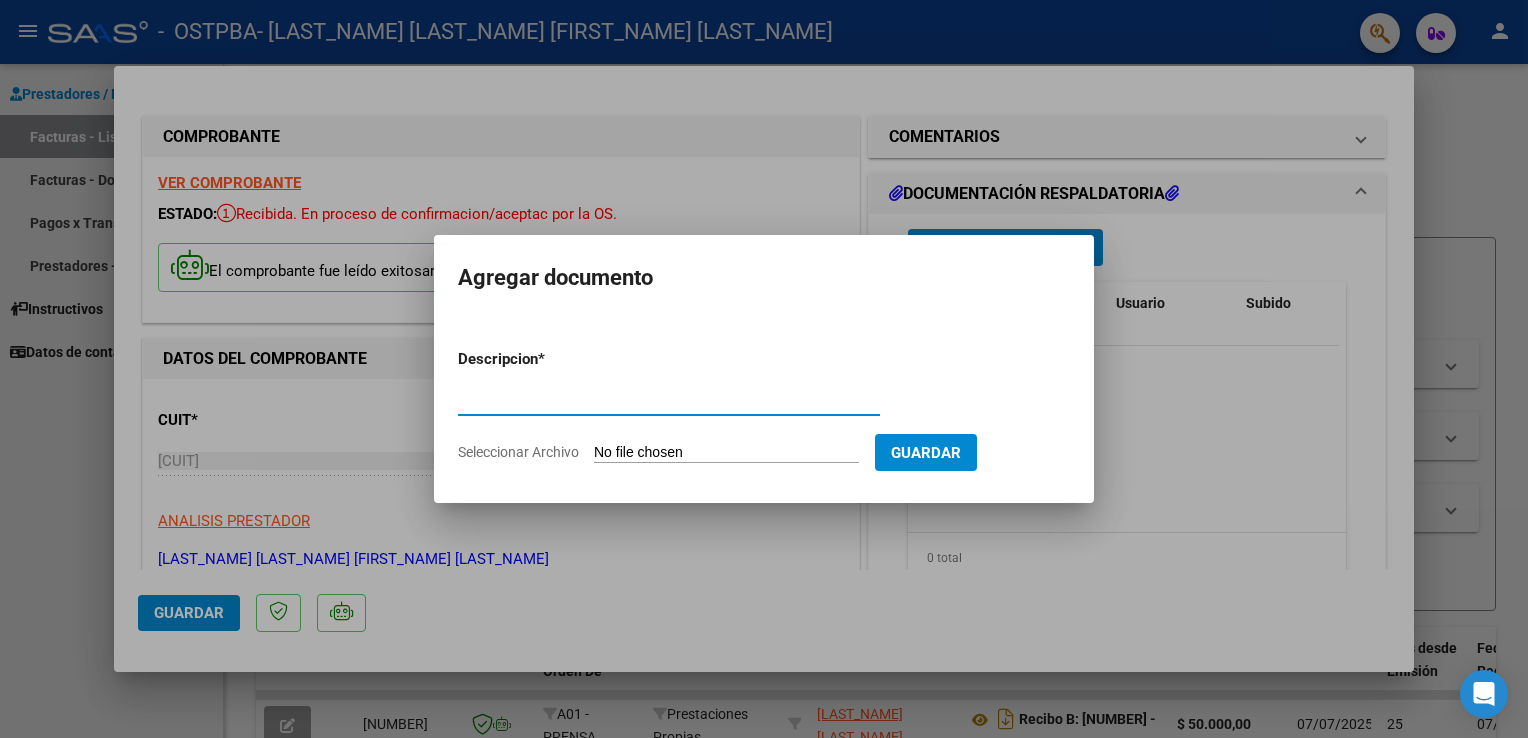 type on "Documentacion respaldatoria" 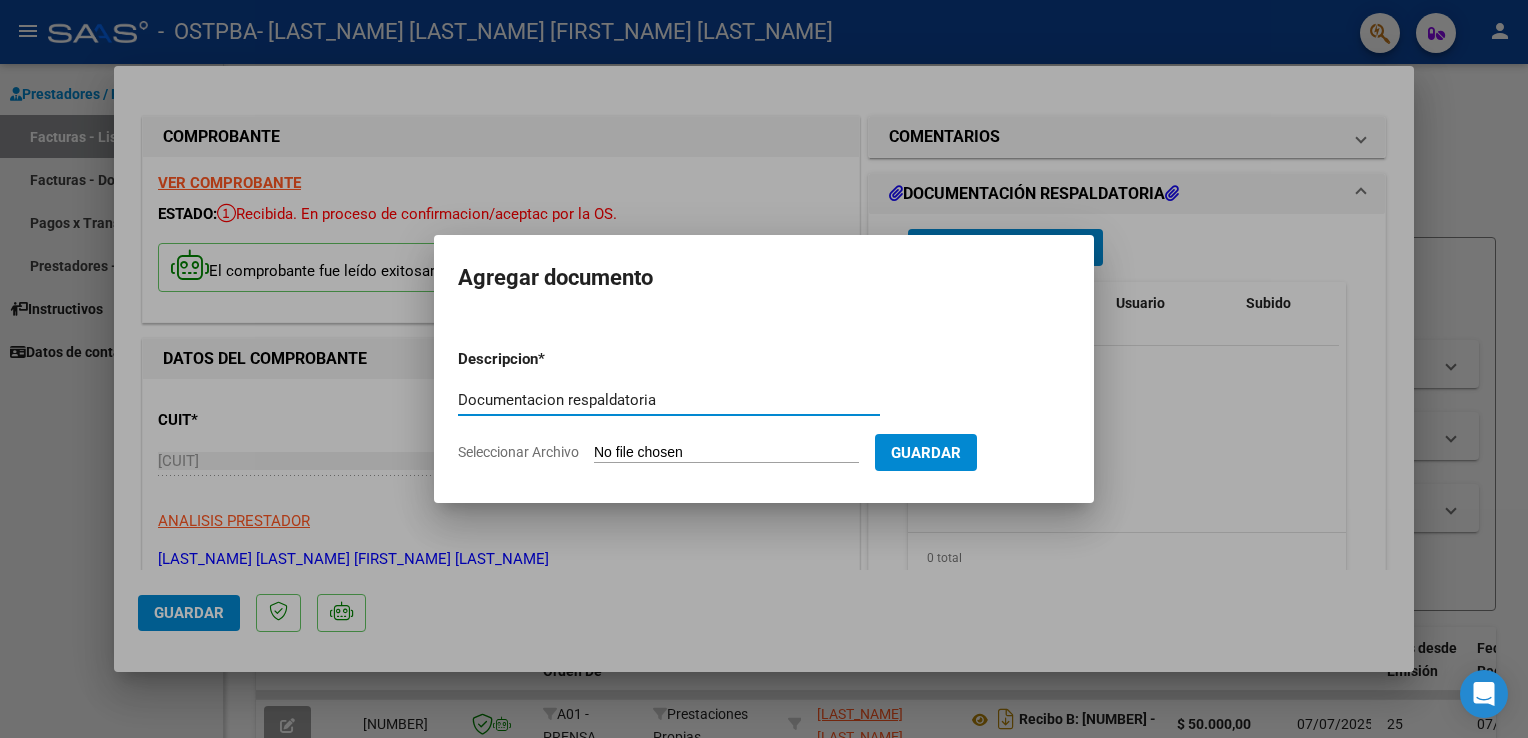 click on "Descripcion  *   Documentacion respaldatoria Escriba aquí una descripcion  Seleccionar Archivo Guardar" at bounding box center (764, 406) 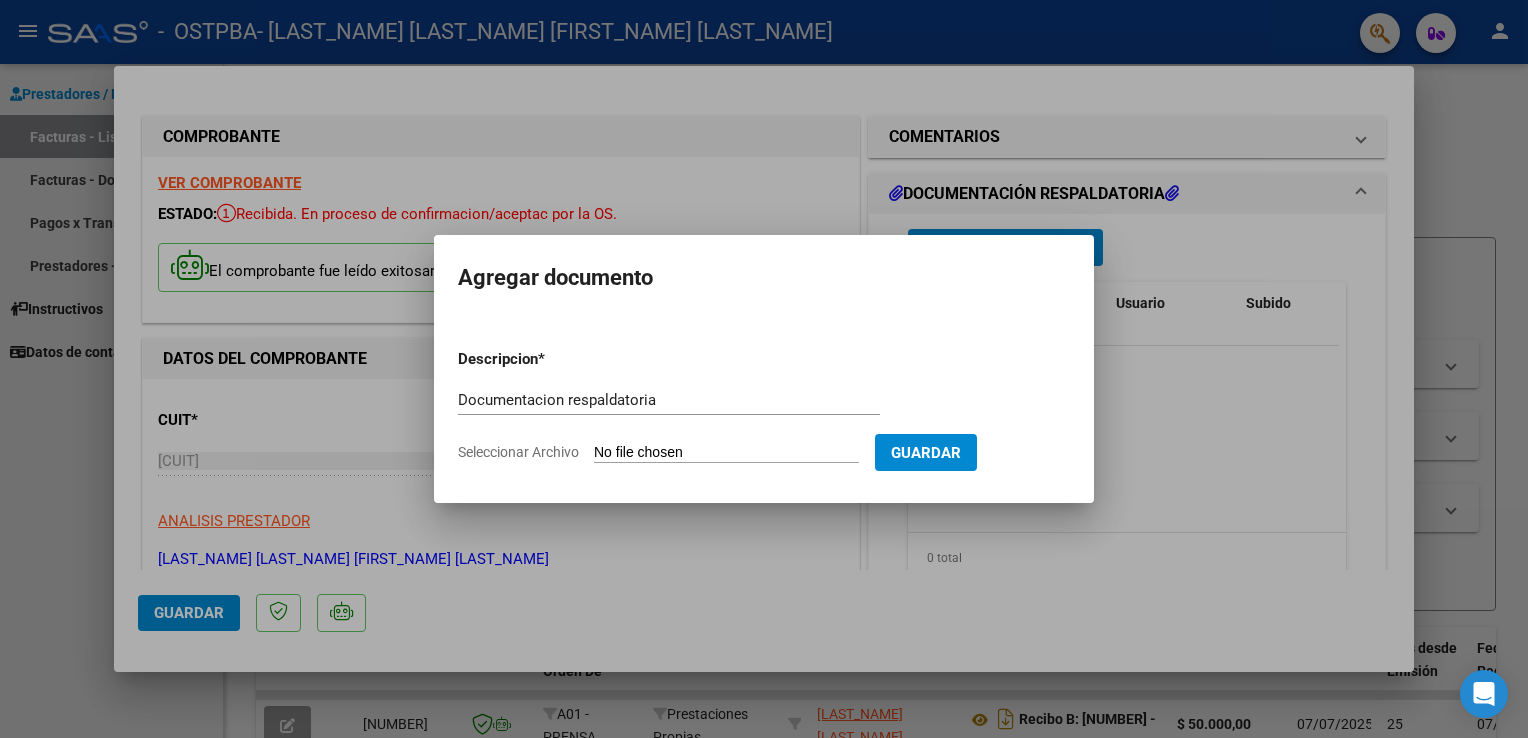 click on "Descripcion  *   Documentacion respaldatoria Escriba aquí una descripcion  Seleccionar Archivo Guardar" at bounding box center (764, 406) 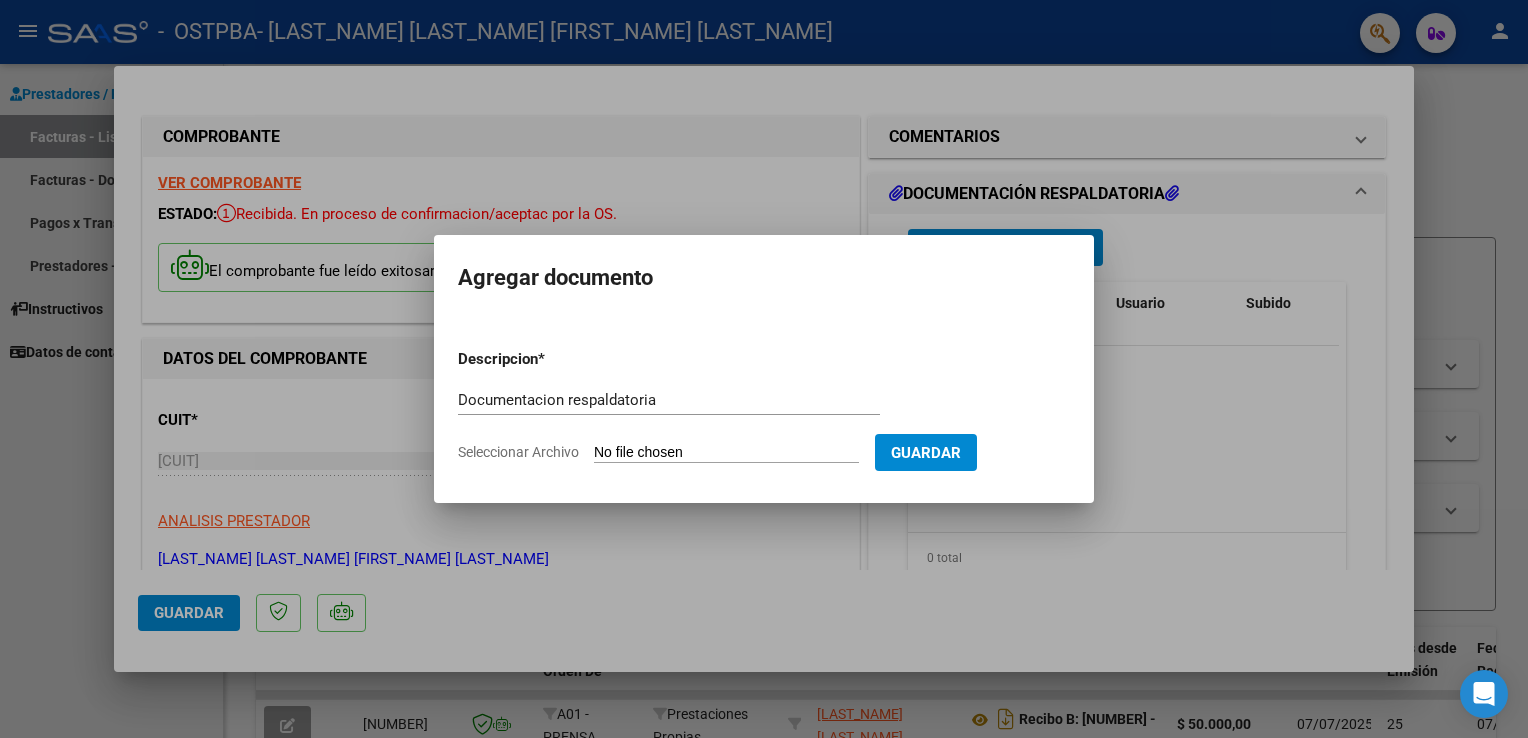 click on "Descripcion  *   Documentacion respaldatoria Escriba aquí una descripcion  Seleccionar Archivo Guardar" at bounding box center (764, 406) 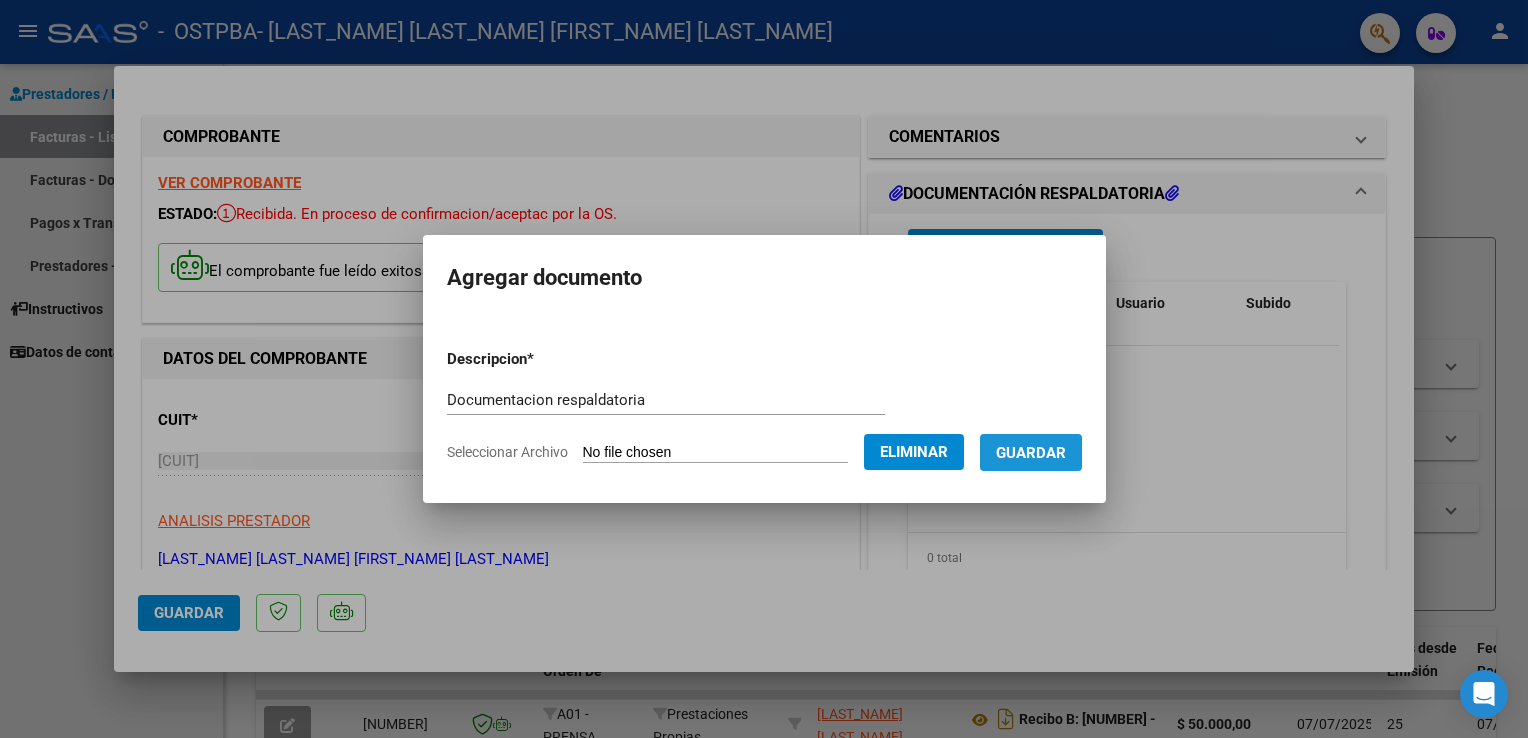 click on "Guardar" at bounding box center [1031, 453] 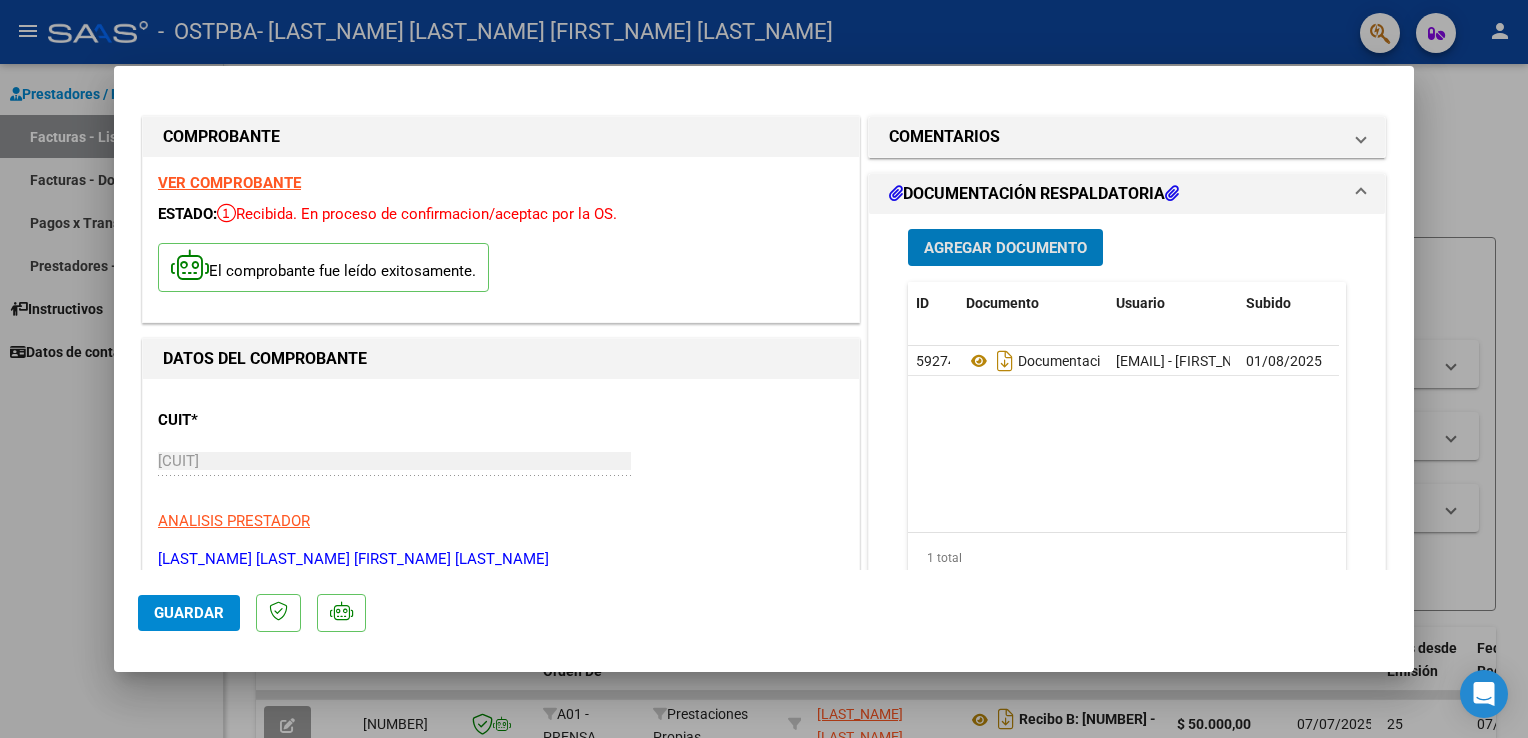 click on "Agregar Documento" at bounding box center [1005, 248] 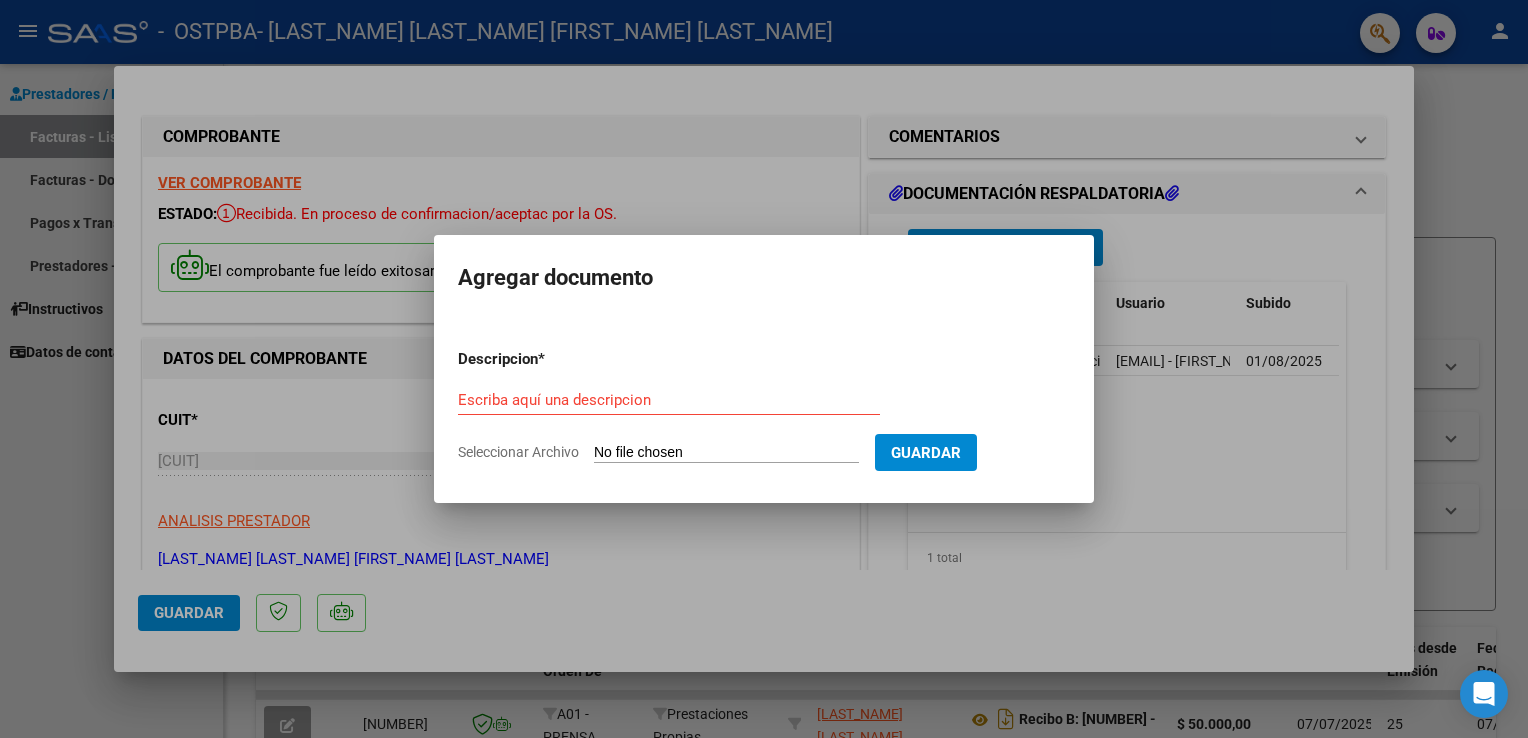 click on "Seleccionar Archivo" 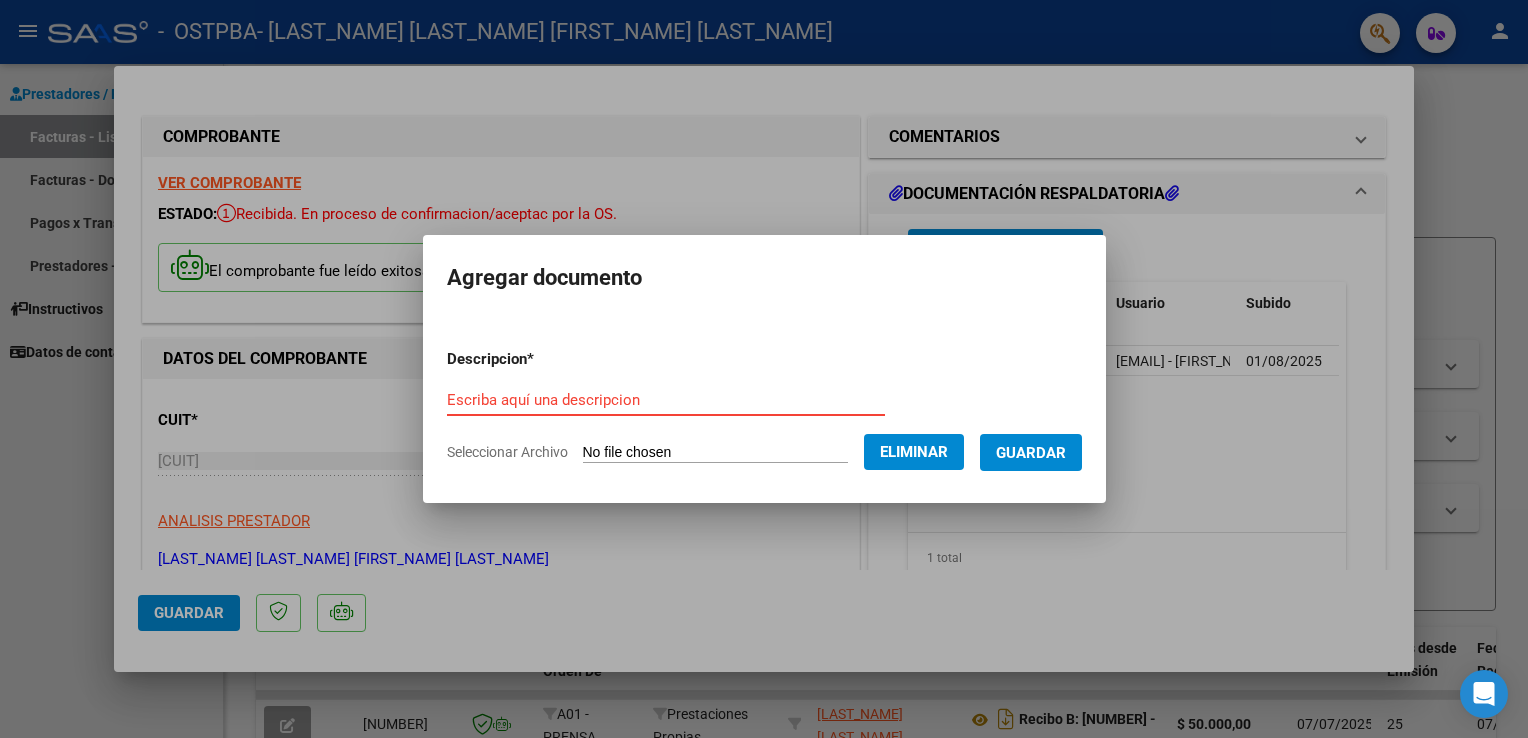 click on "Escriba aquí una descripcion" at bounding box center [666, 400] 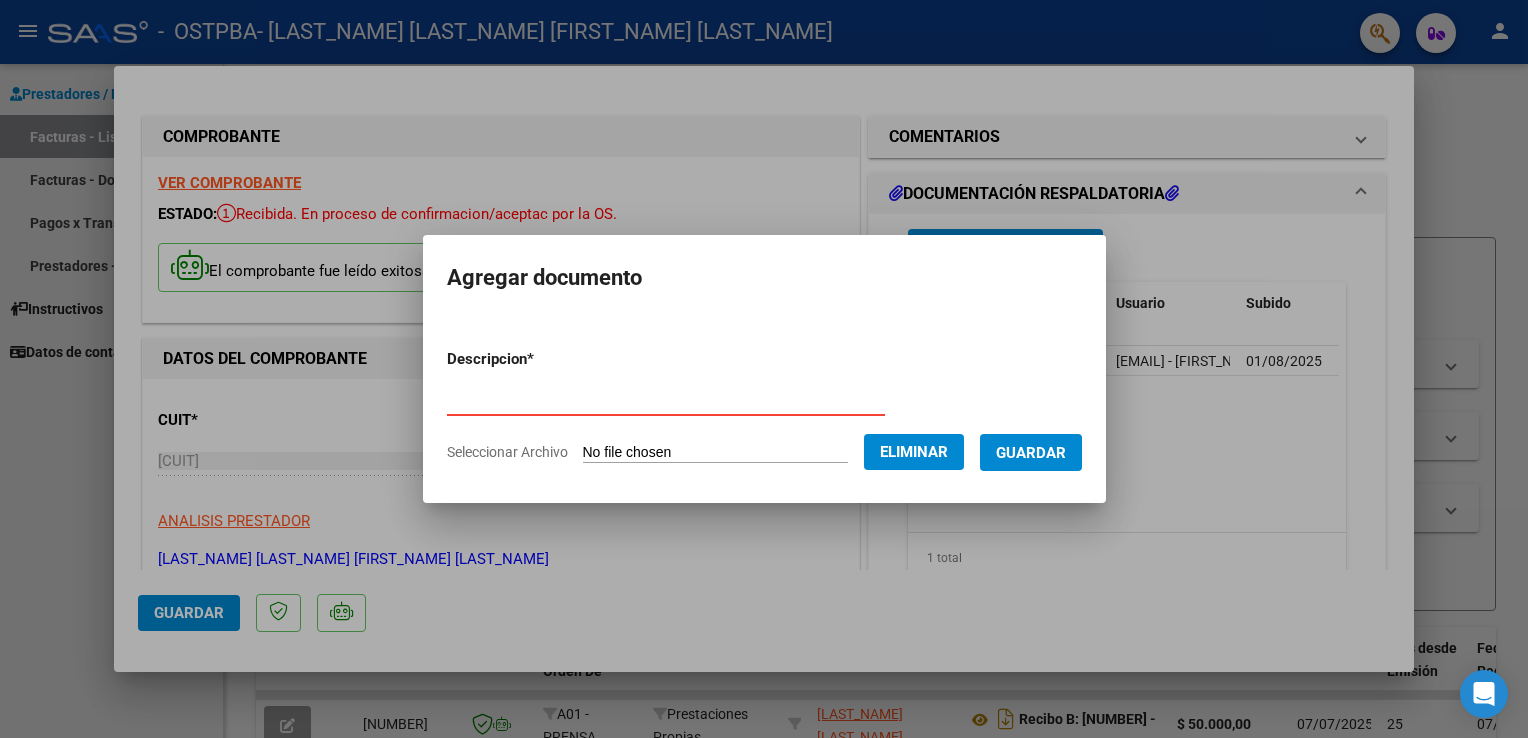 type on "Resumen" 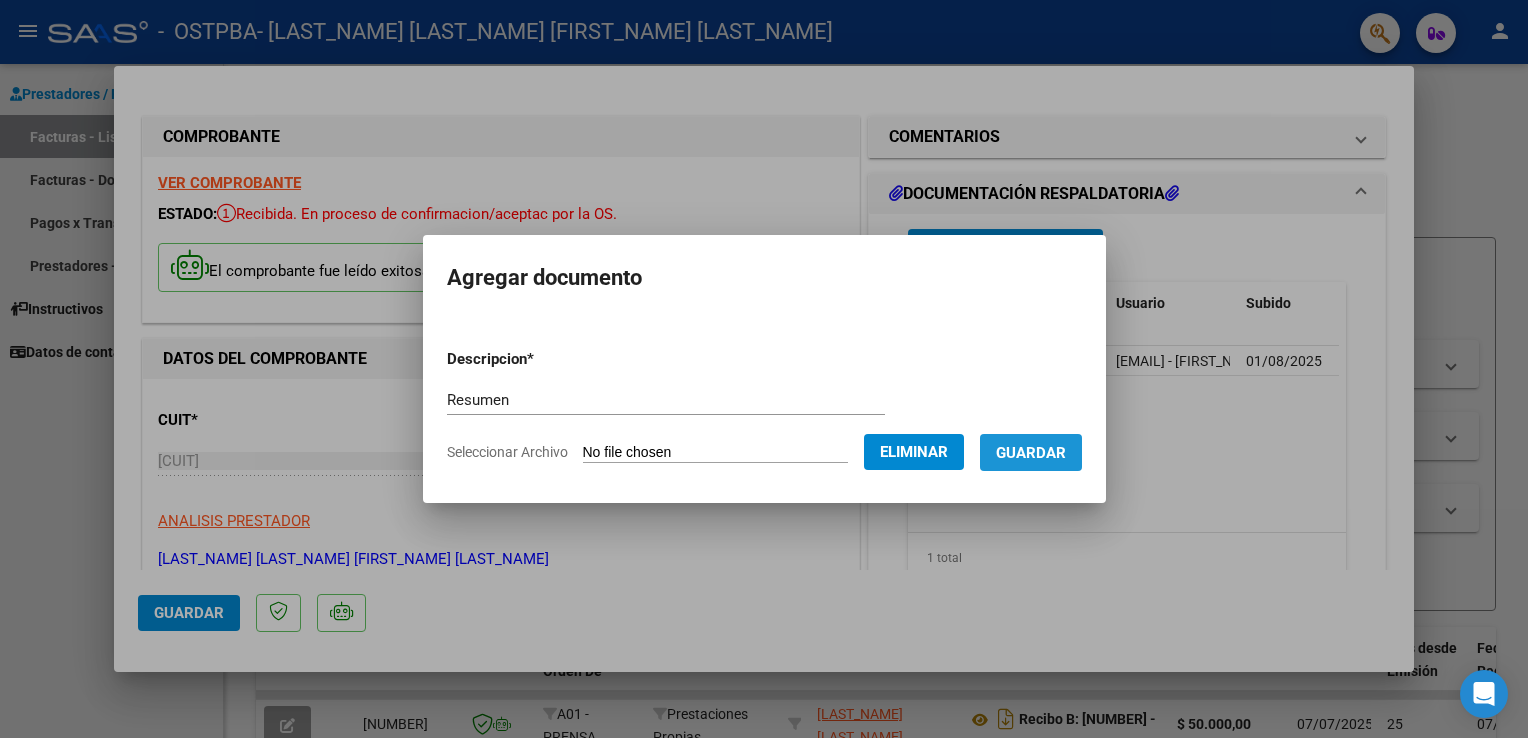 click on "Guardar" at bounding box center [1031, 452] 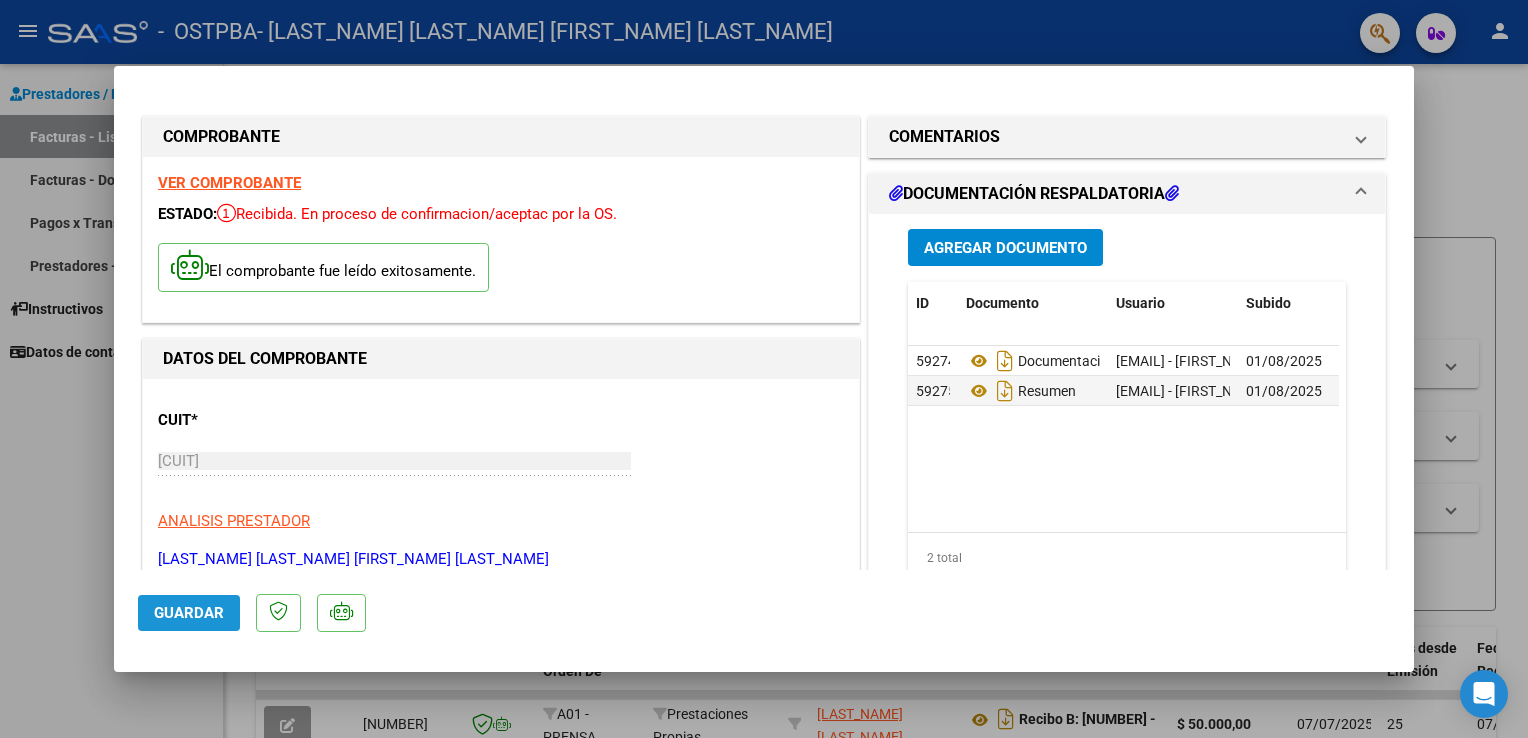 click on "Guardar" 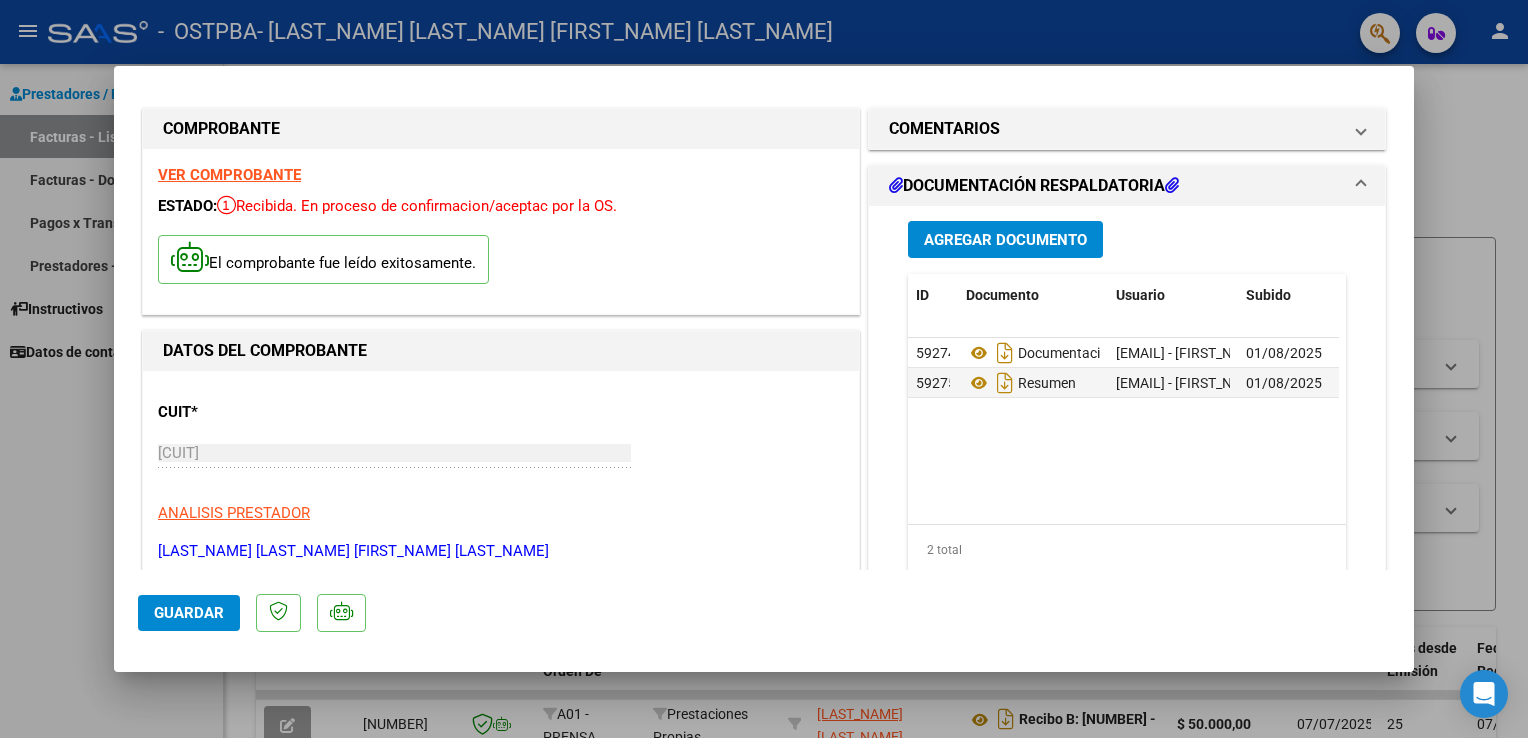 scroll, scrollTop: 0, scrollLeft: 0, axis: both 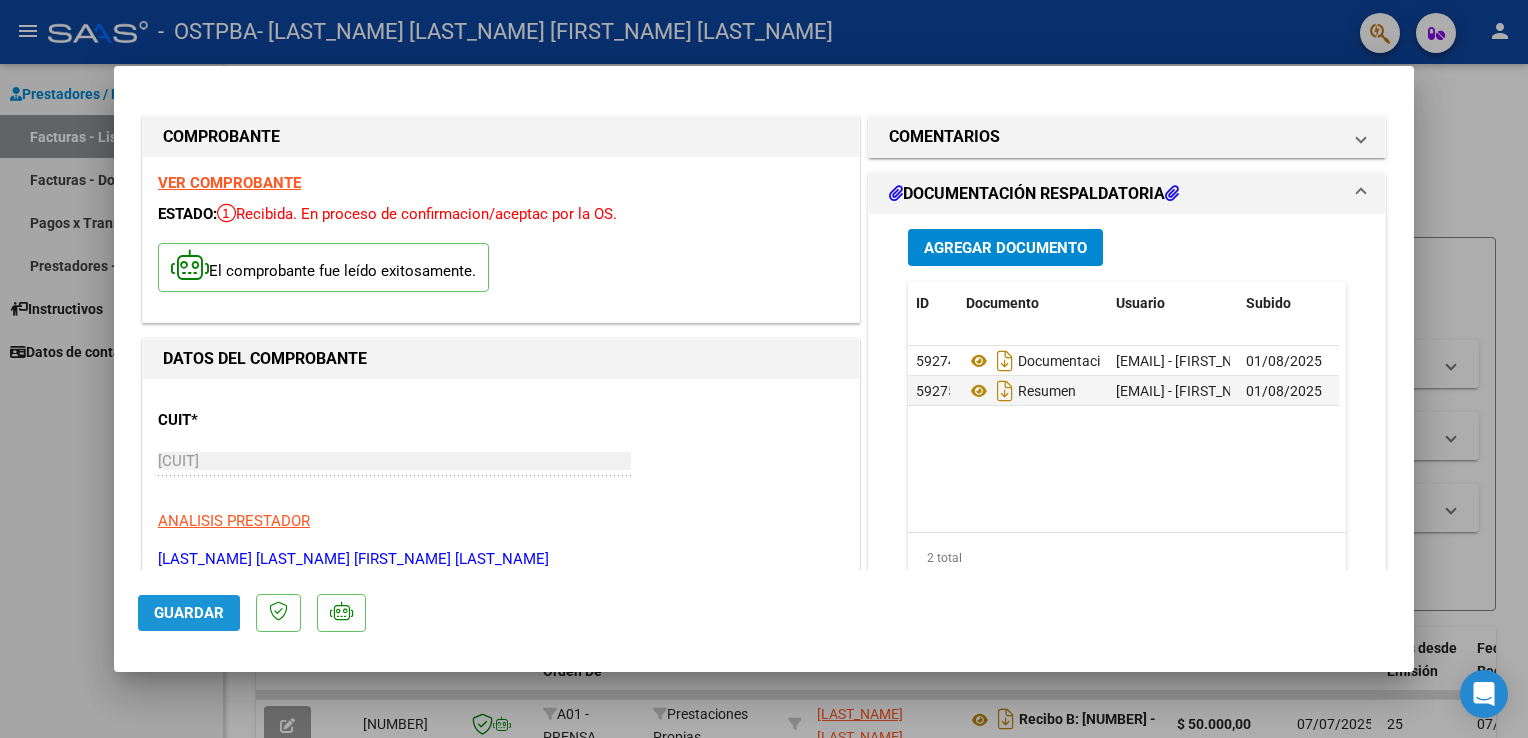 click on "Guardar" 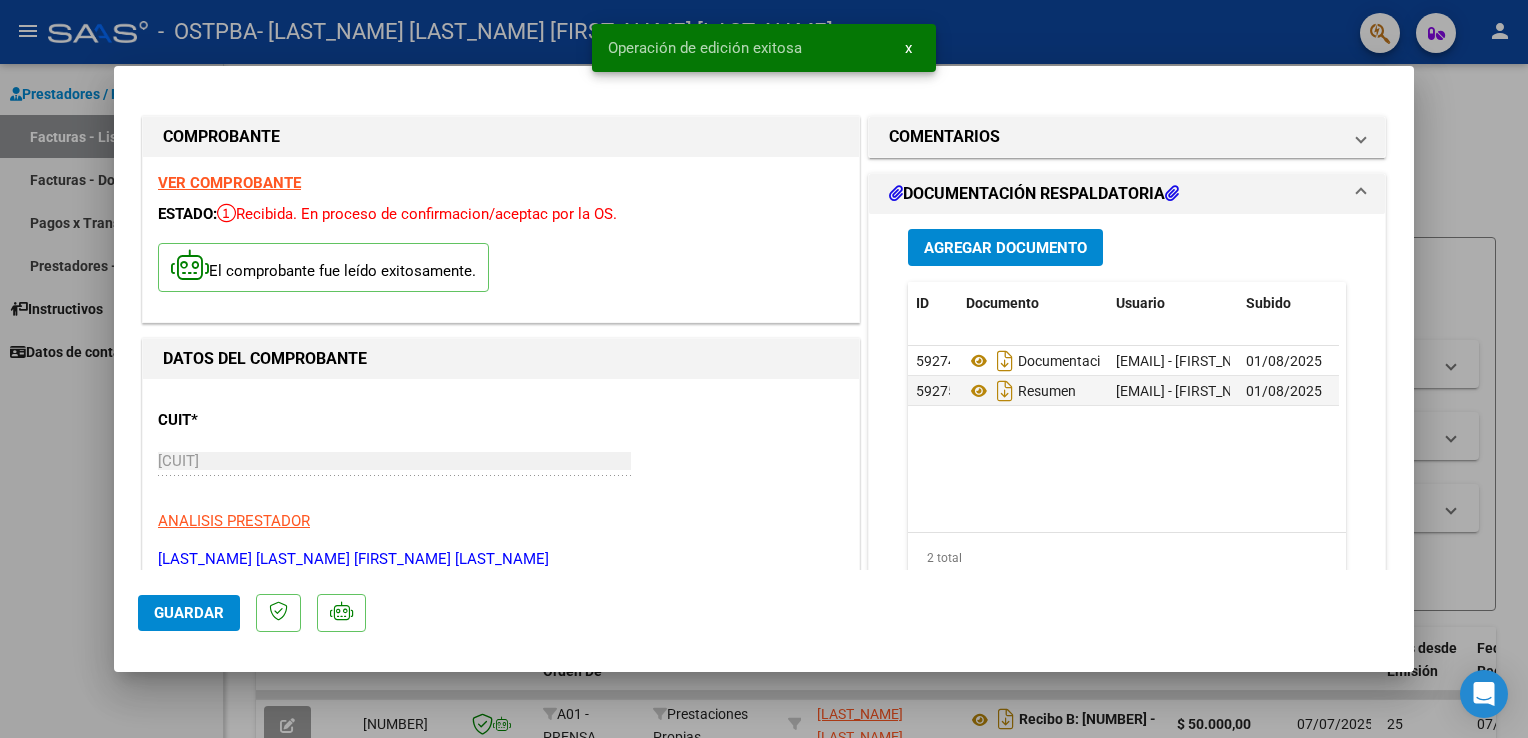 click at bounding box center [764, 369] 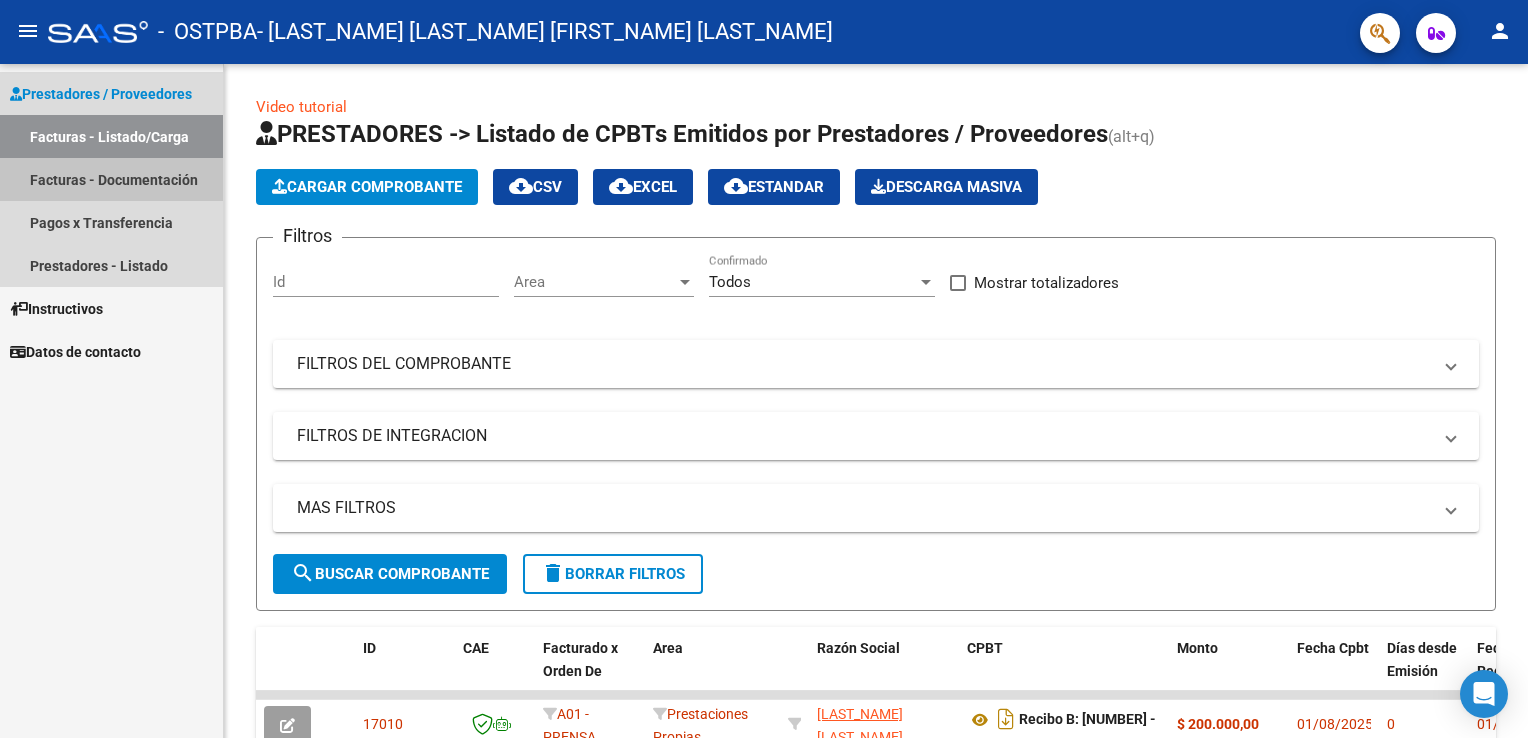 click on "Facturas - Documentación" at bounding box center (111, 179) 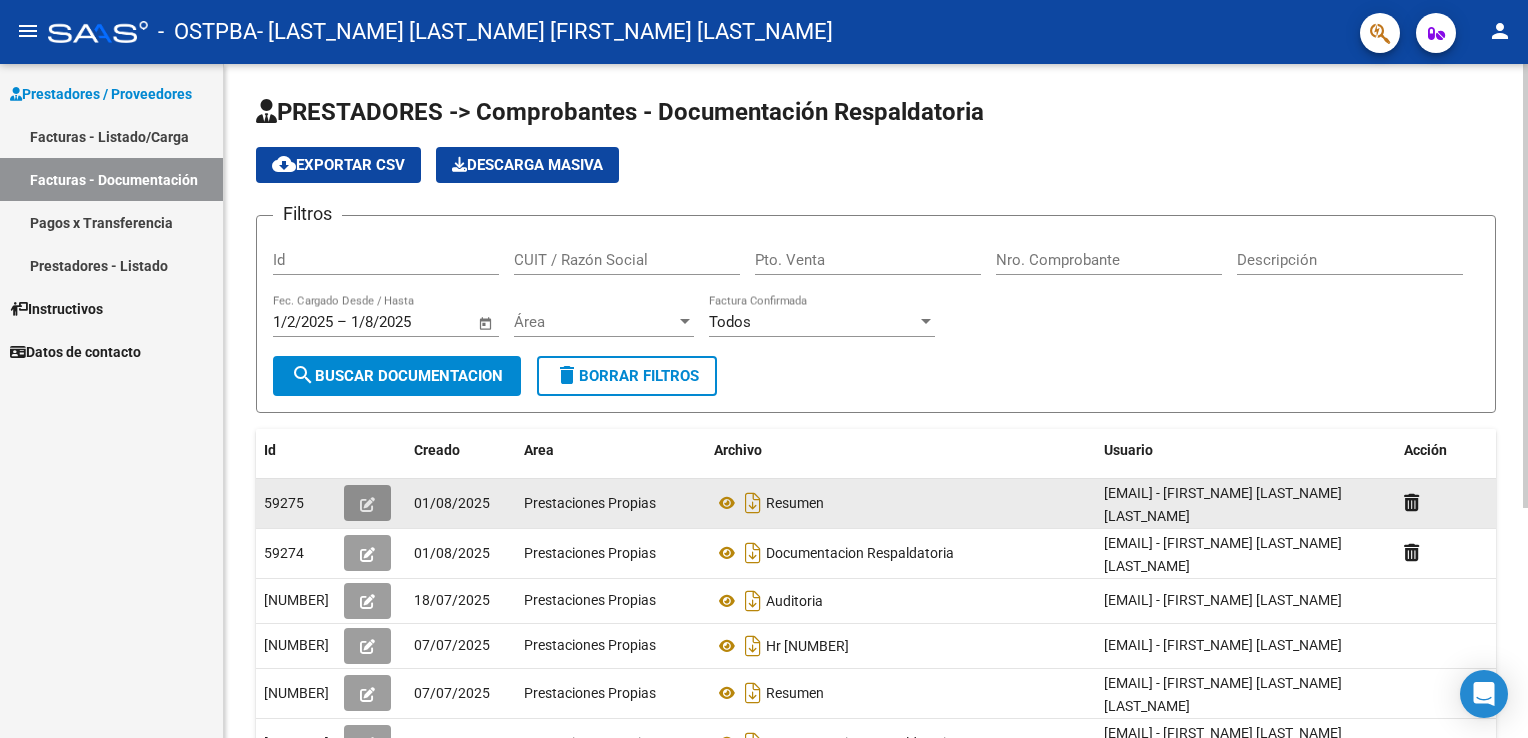 click 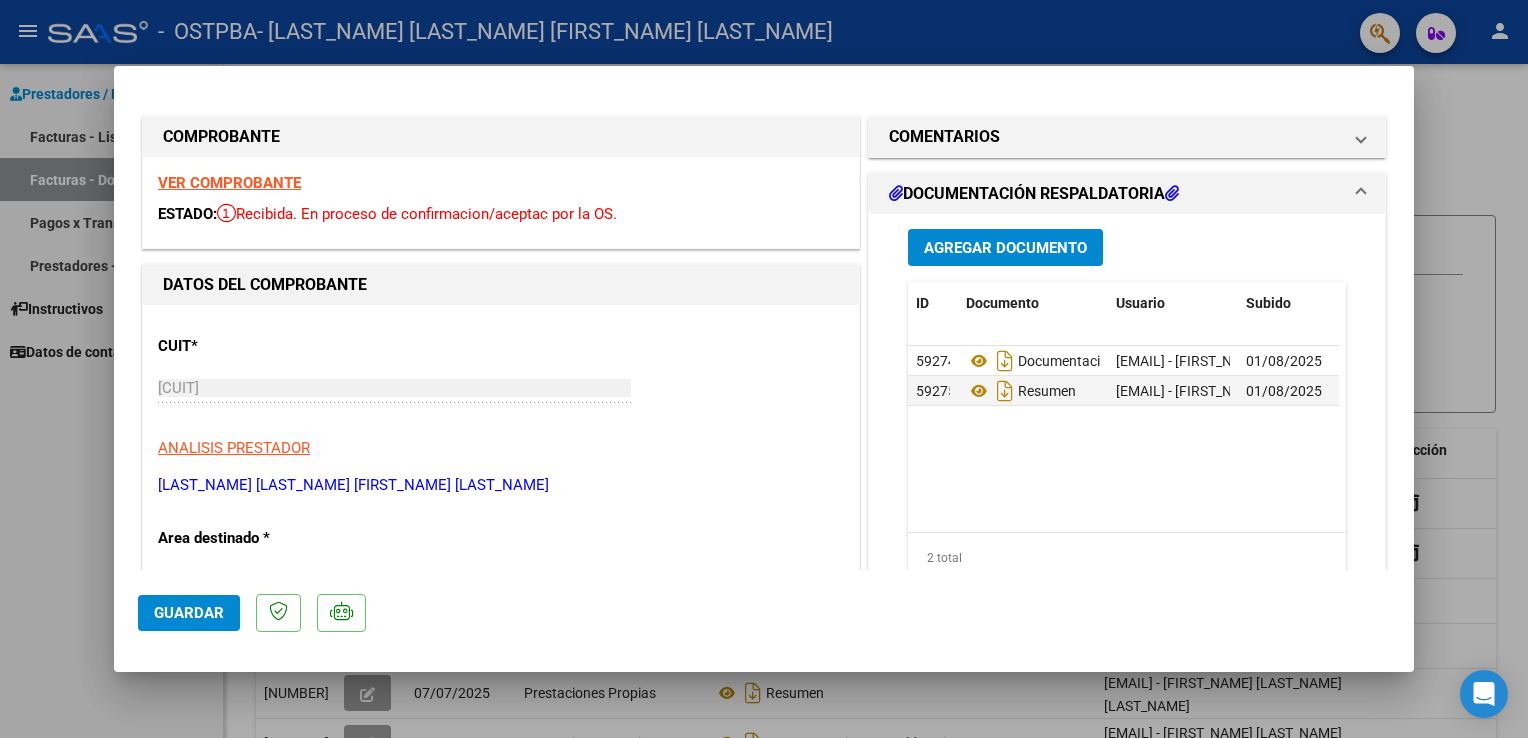 click on "VER COMPROBANTE" at bounding box center [229, 183] 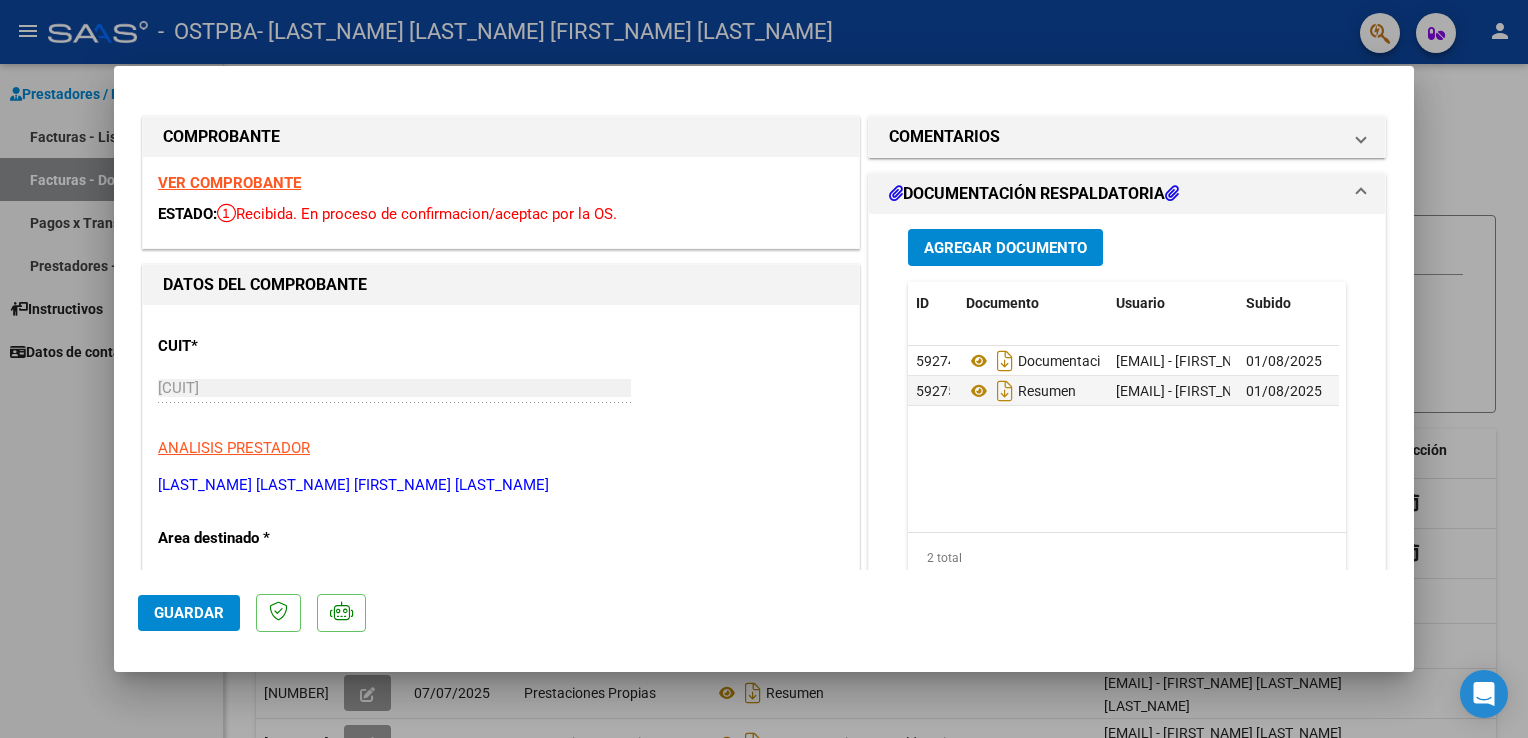 click at bounding box center [764, 369] 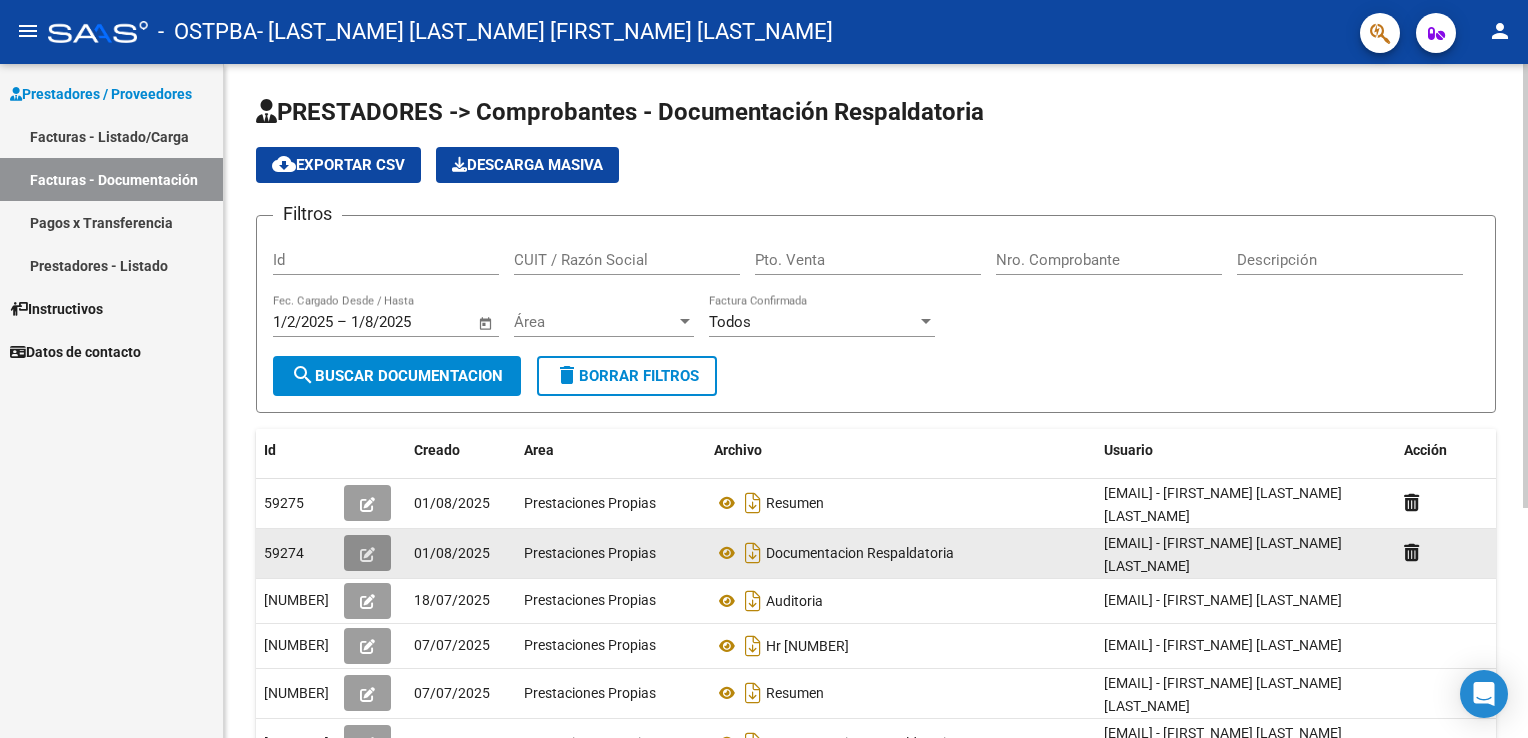 click 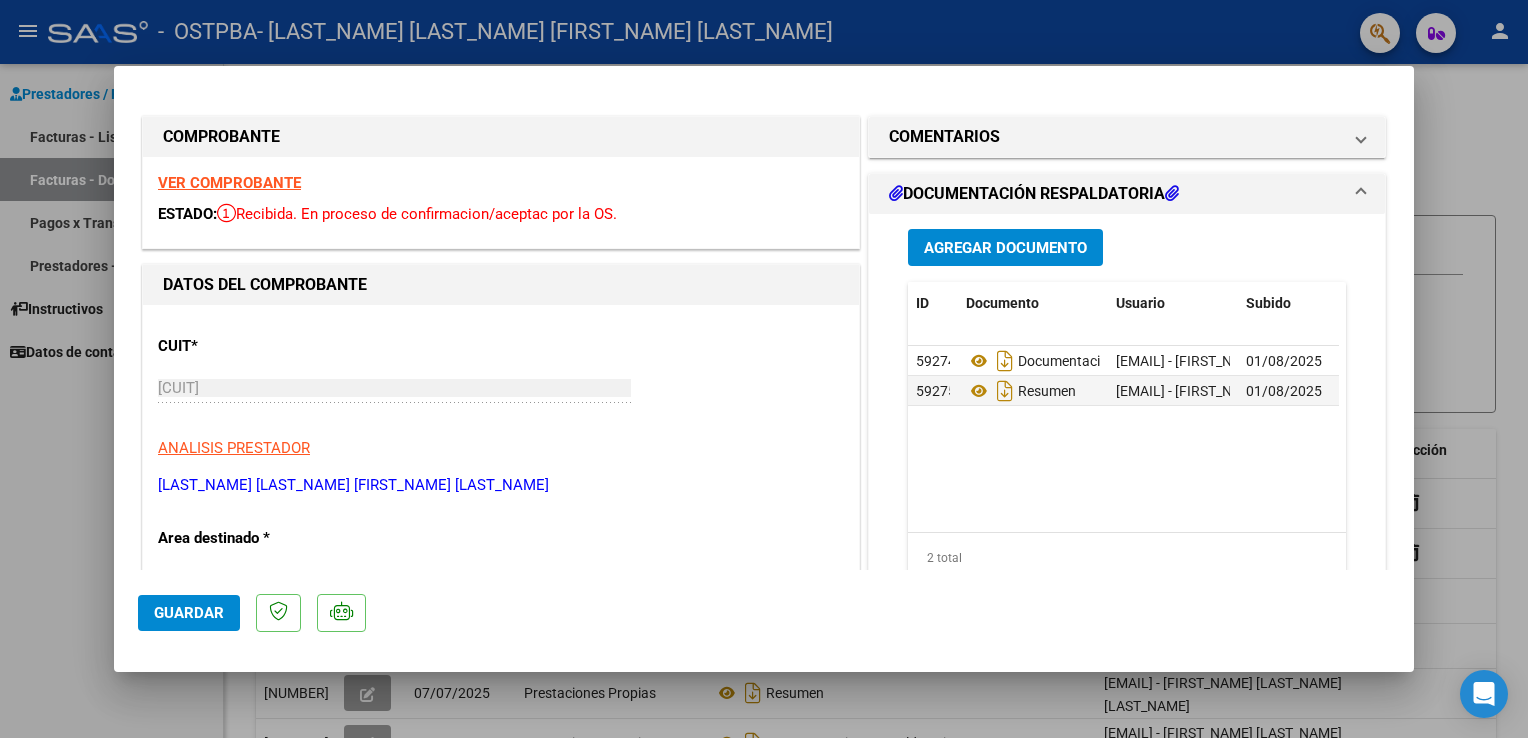 click at bounding box center [764, 369] 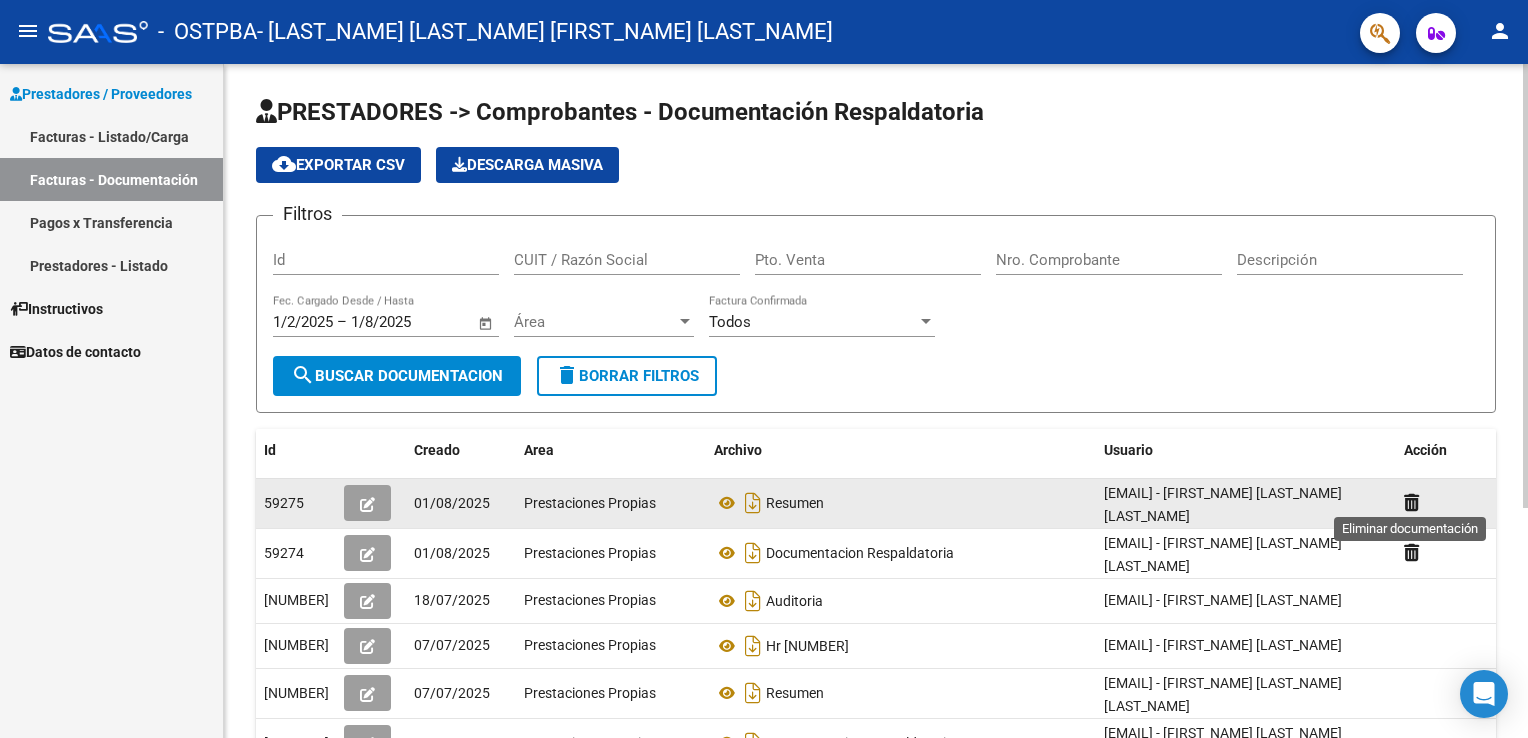 click 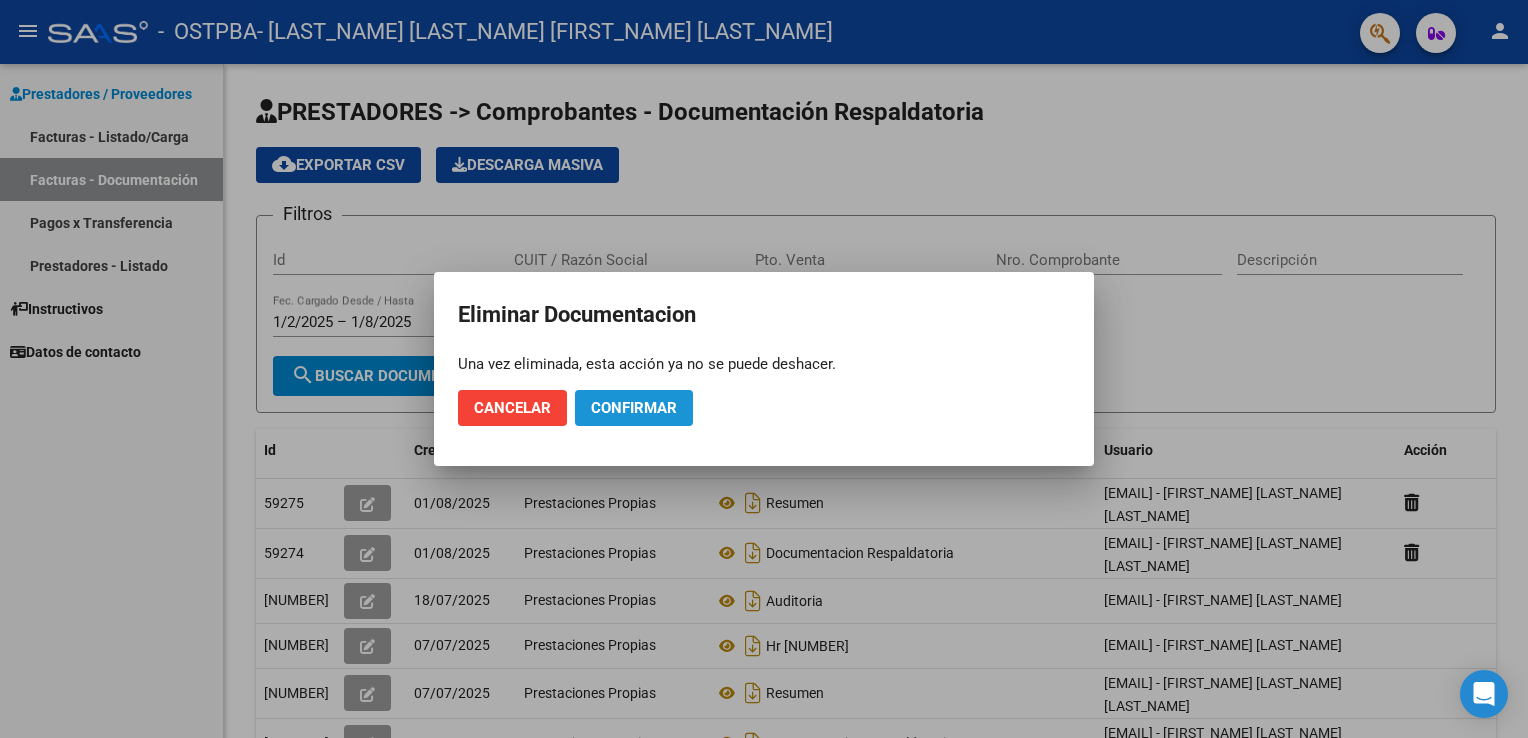 click on "Confirmar" 